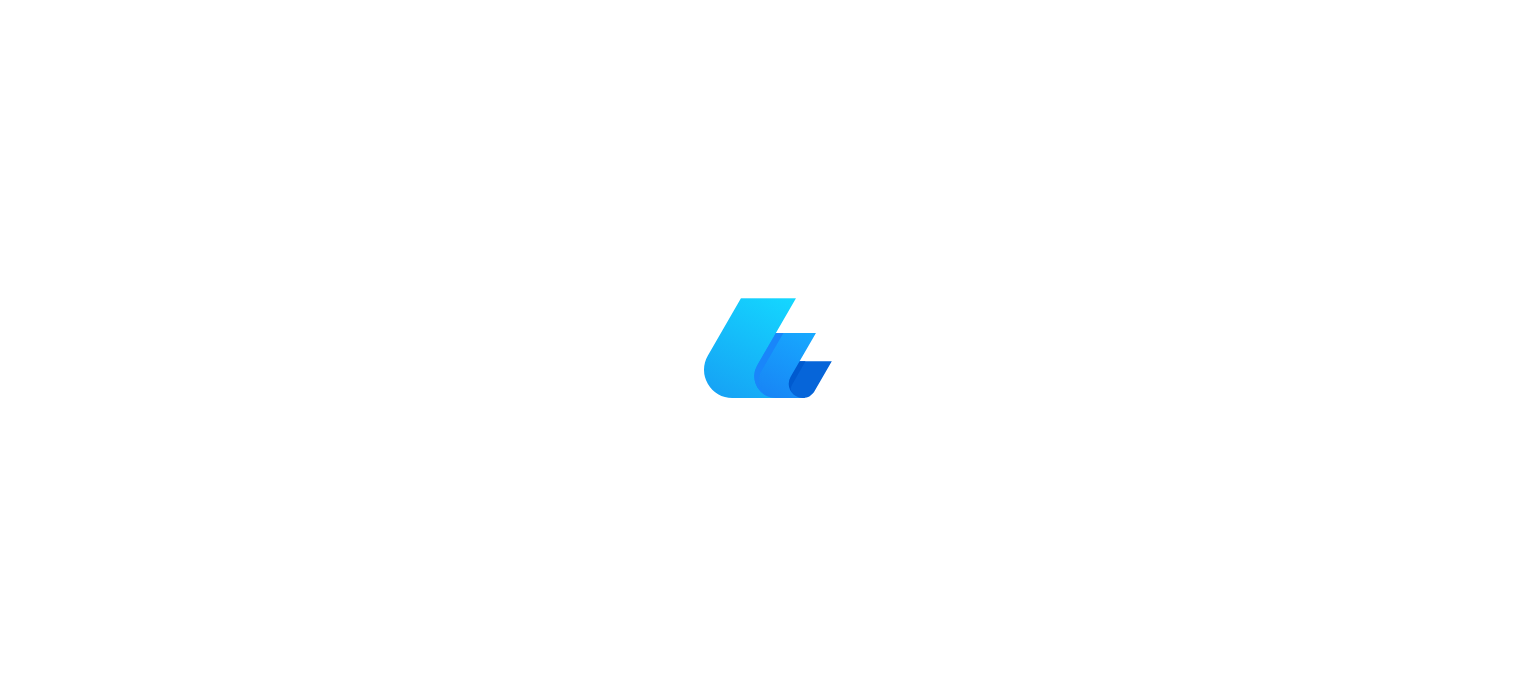 scroll, scrollTop: 0, scrollLeft: 0, axis: both 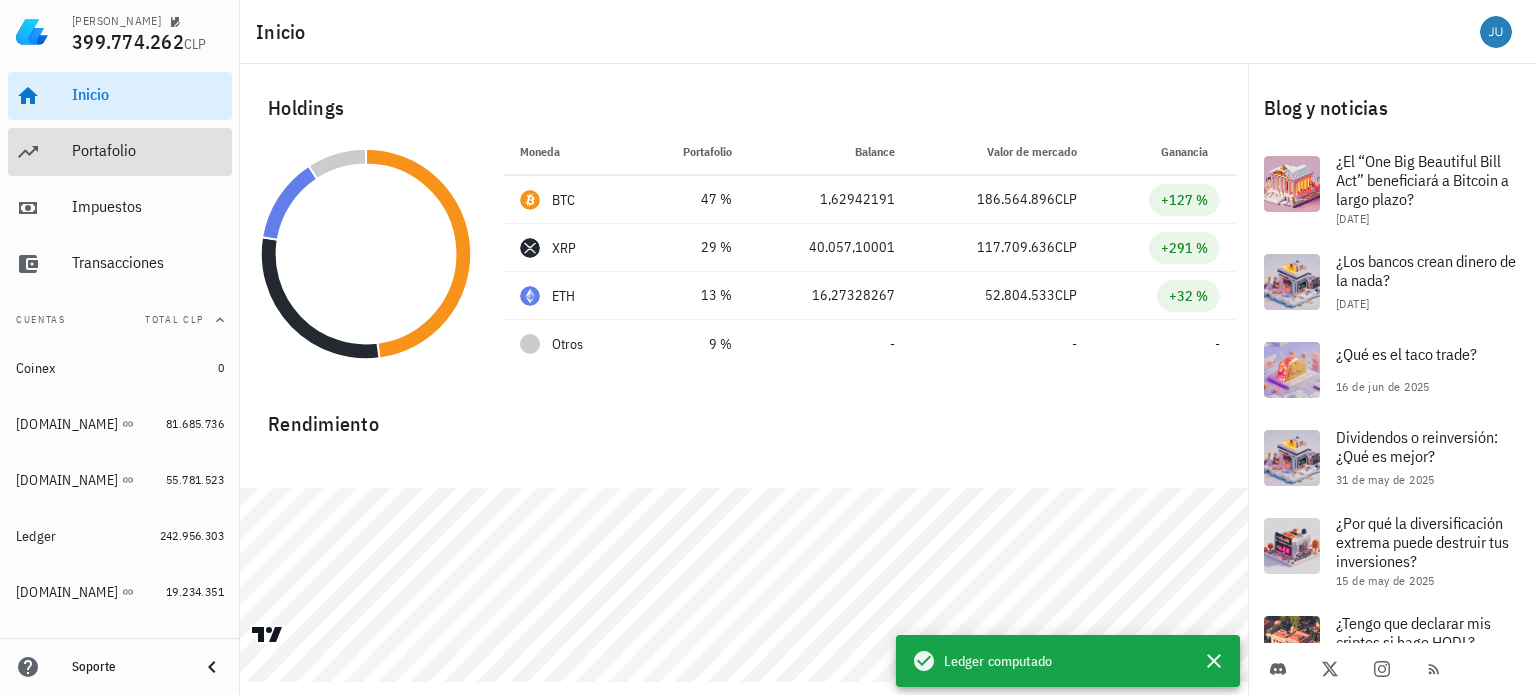 click on "Portafolio" at bounding box center [148, 150] 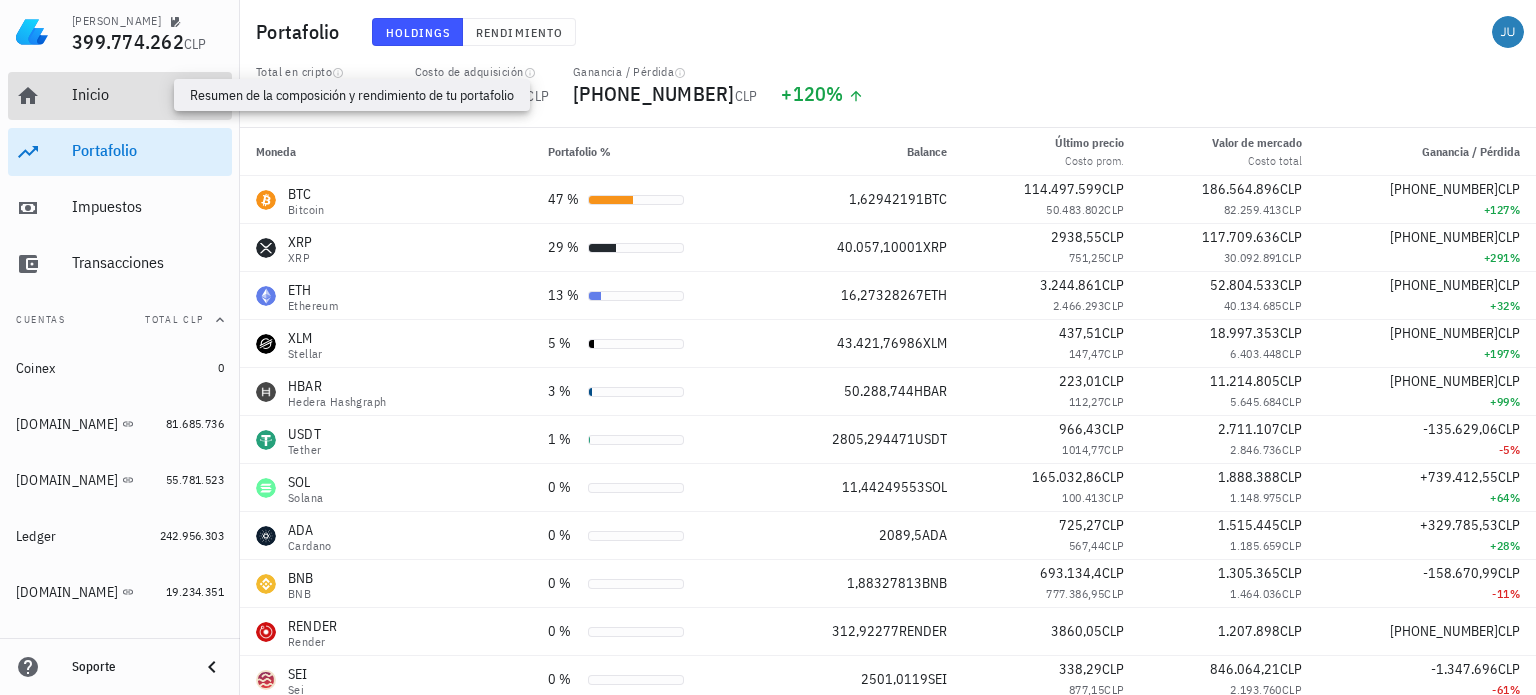 click on "Inicio" at bounding box center [148, 94] 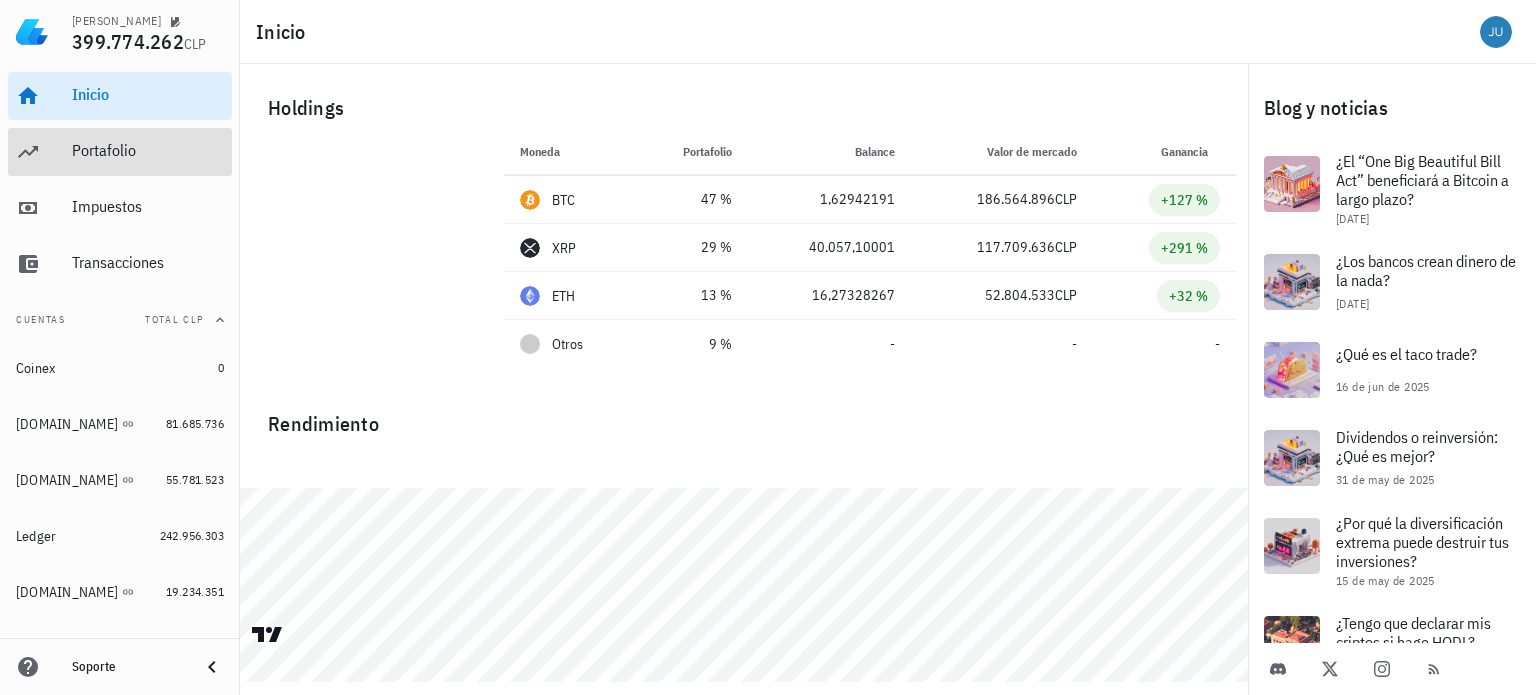 click on "Portafolio" at bounding box center [148, 150] 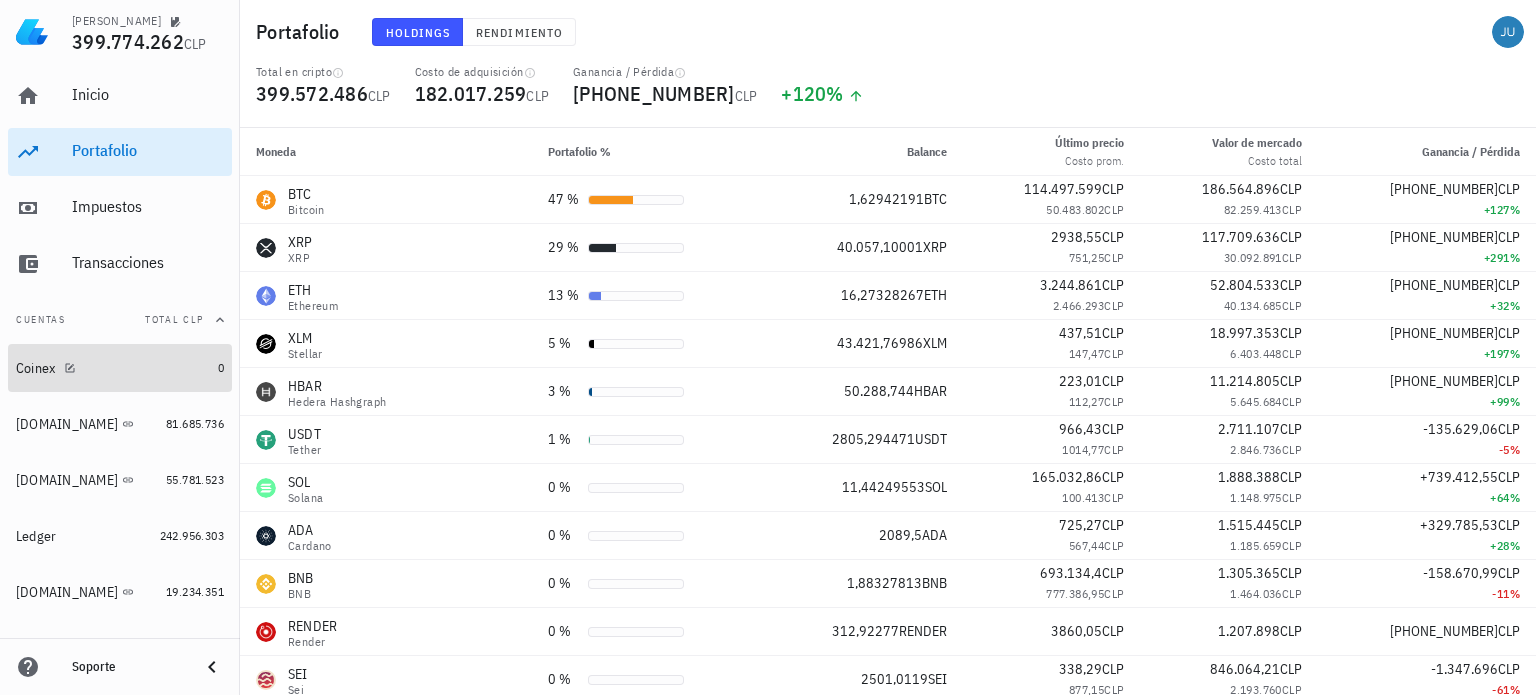 click on "Coinex" at bounding box center (113, 368) 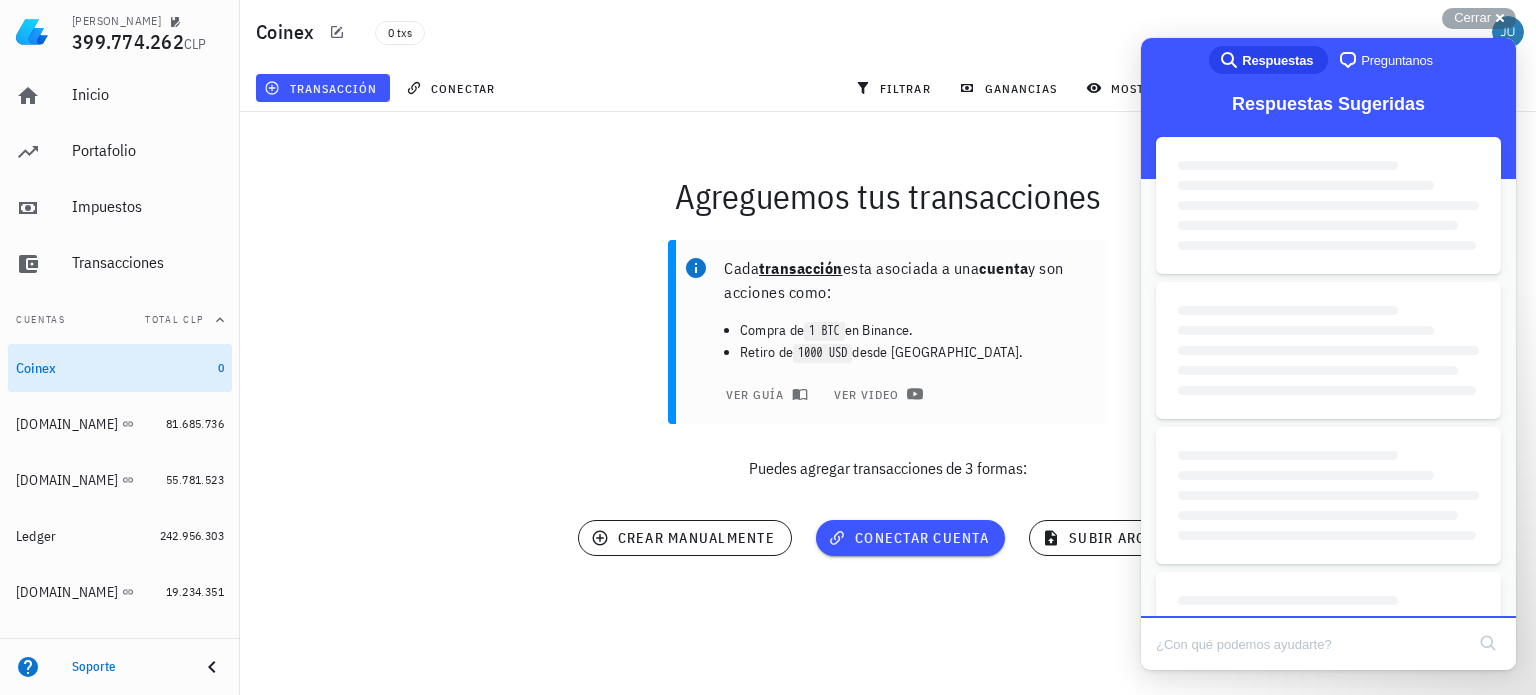 scroll, scrollTop: 0, scrollLeft: 0, axis: both 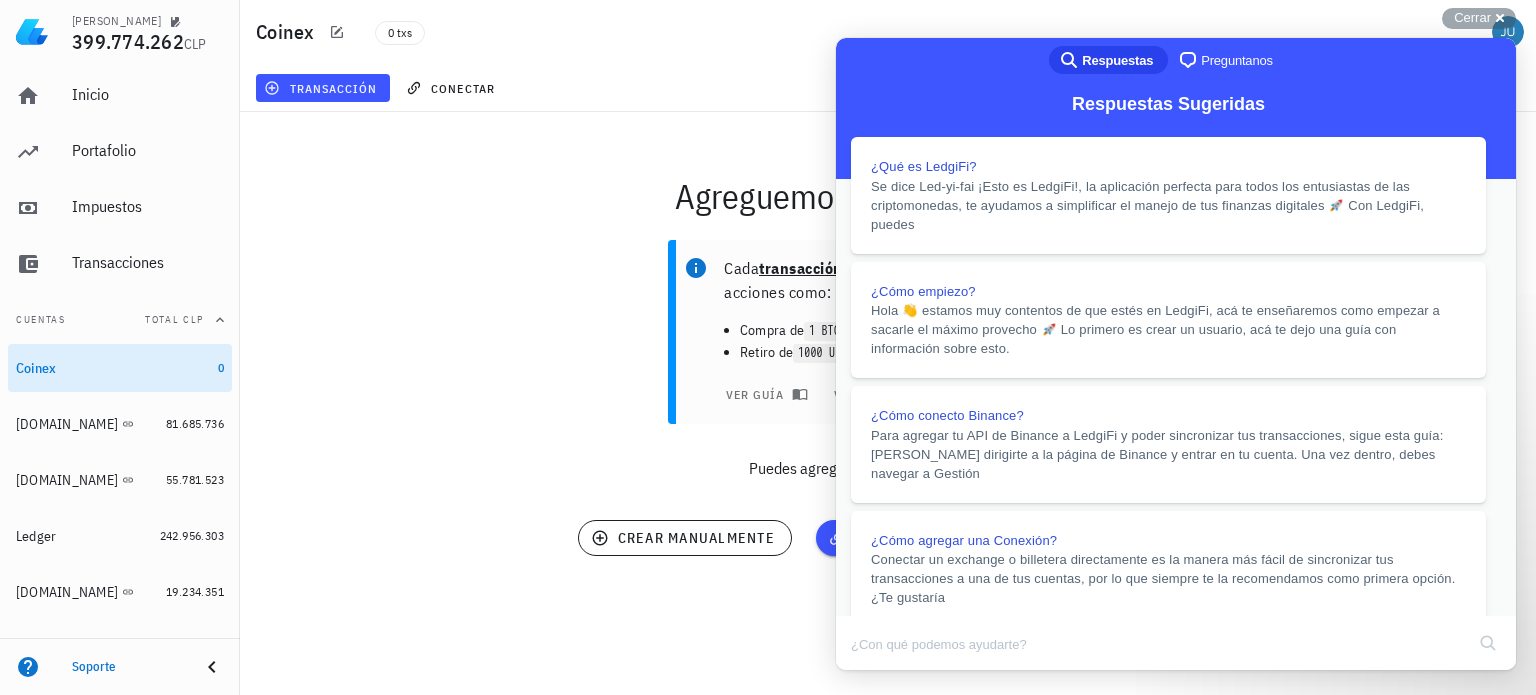 click on "Subir archivo" at bounding box center (915, 1429) 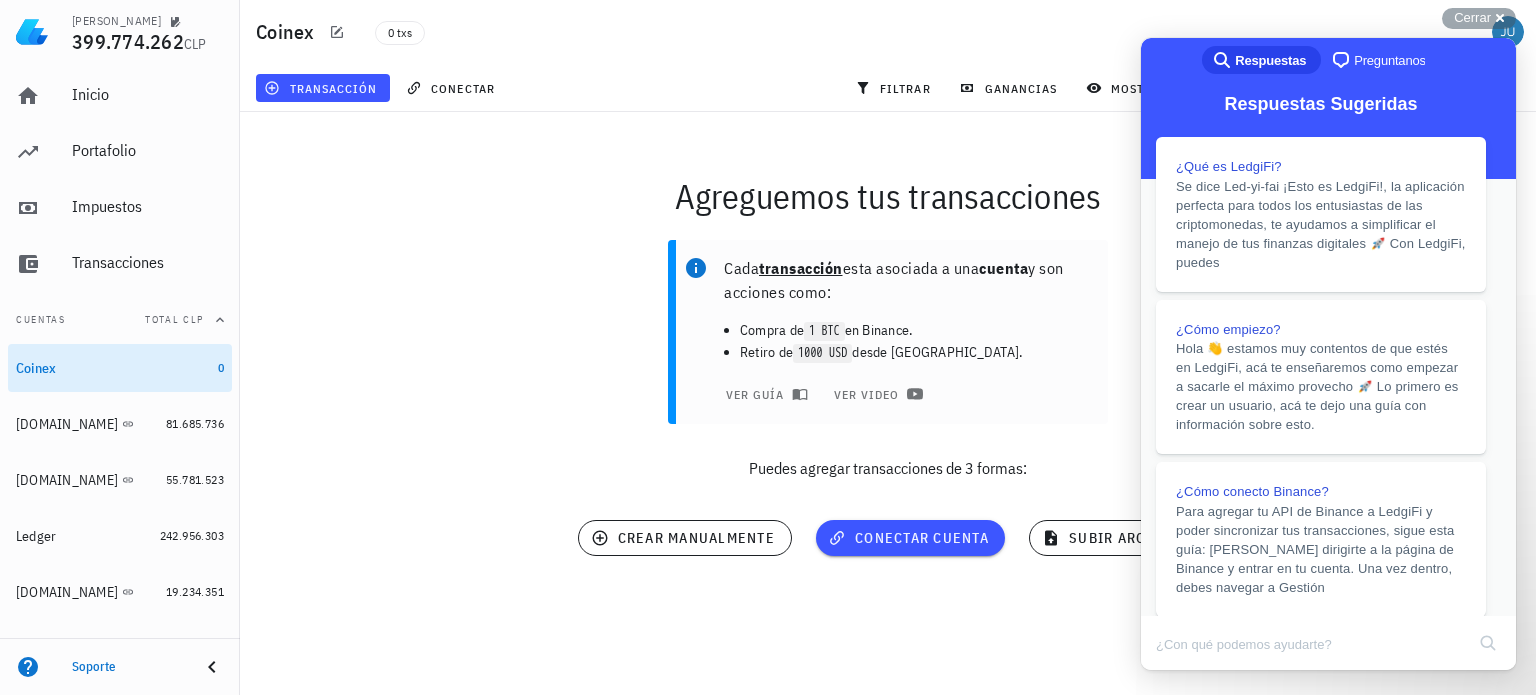 click on "Close" at bounding box center [1160, 2328] 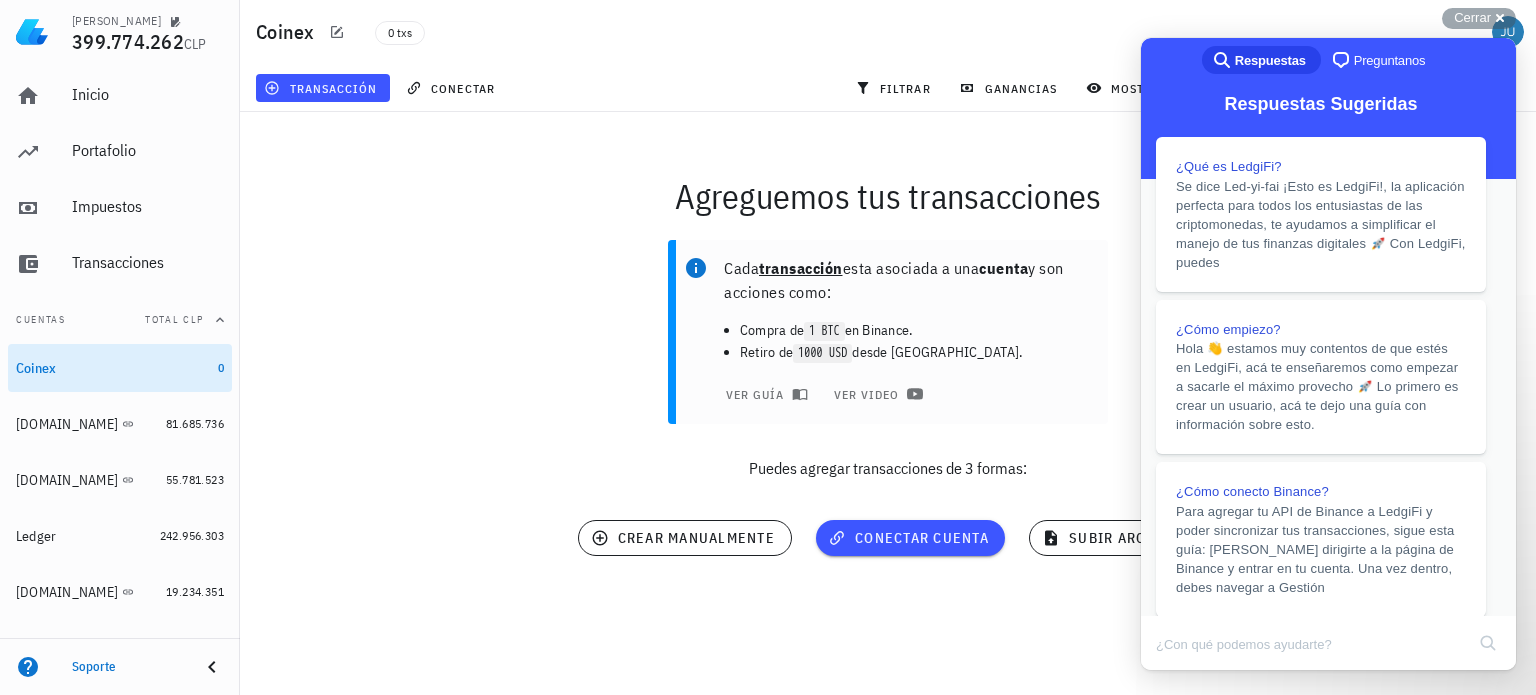scroll, scrollTop: 300, scrollLeft: 0, axis: vertical 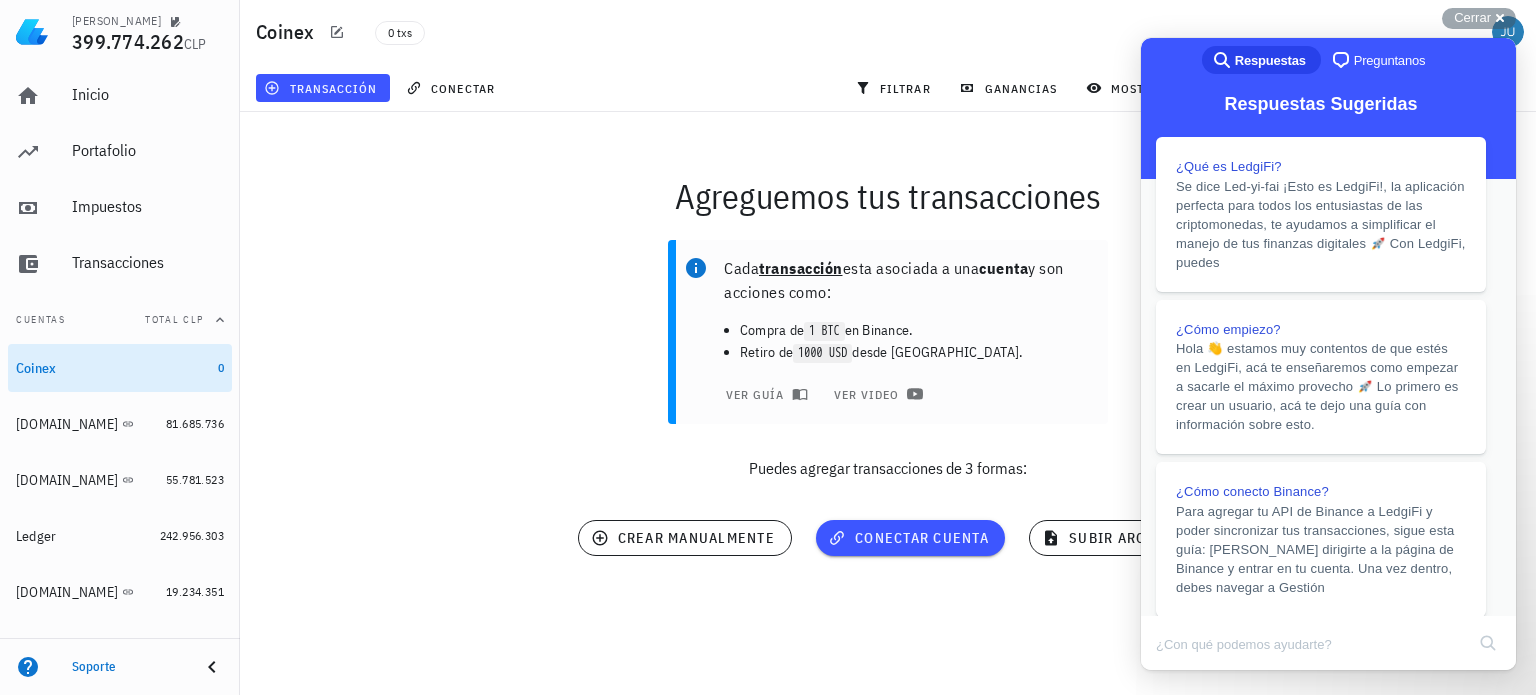 click on "b" at bounding box center (1162, 2358) 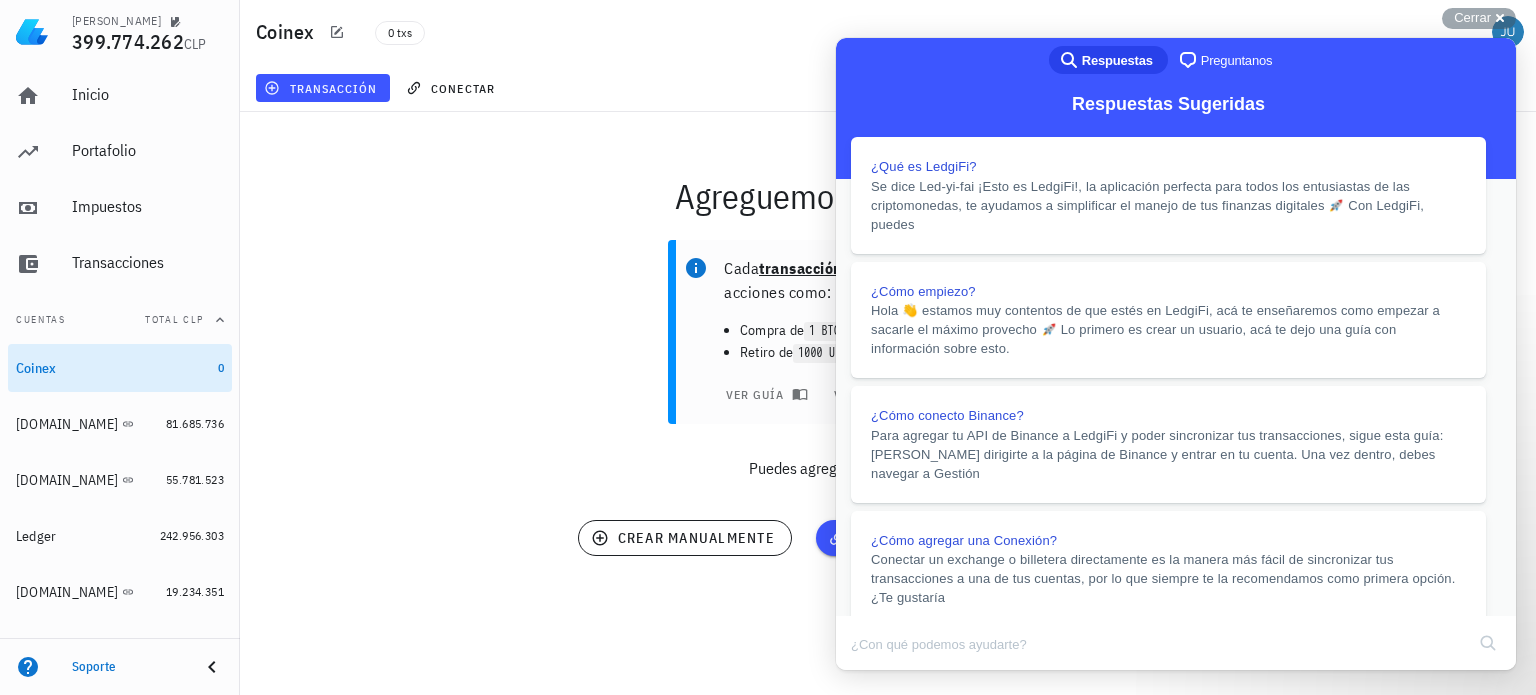 click on "Puedes agregar transacciones de 3 formas:" at bounding box center (888, 468) 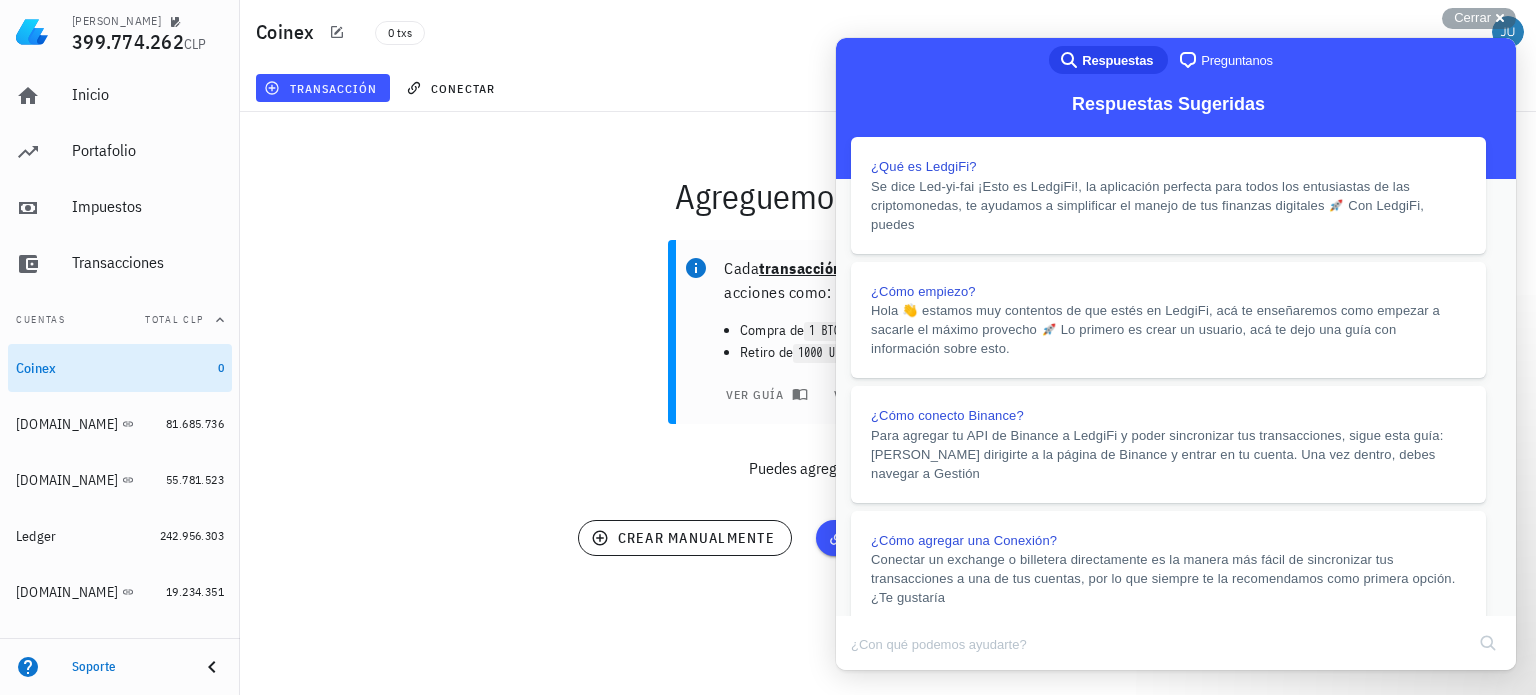 click on "u" at bounding box center (857, 2200) 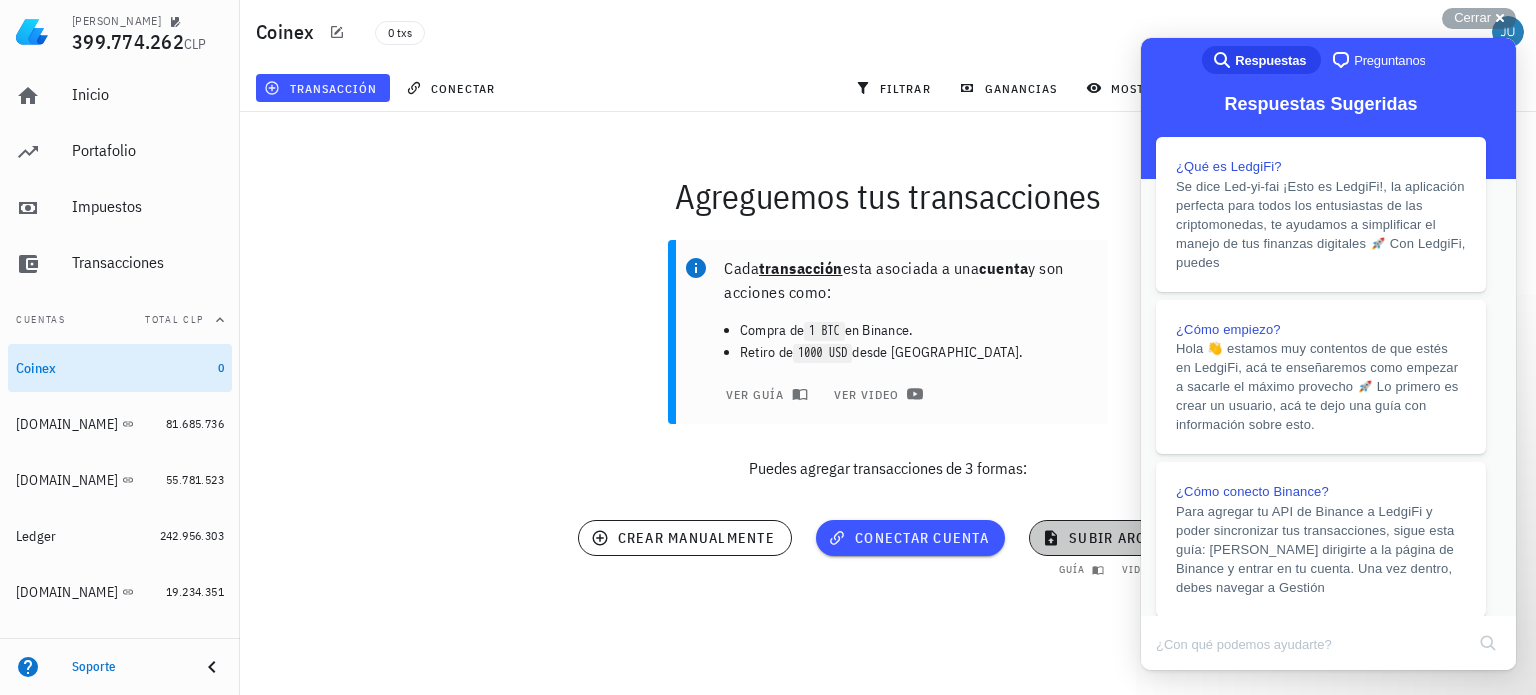 click on "subir archivo" at bounding box center [1113, 538] 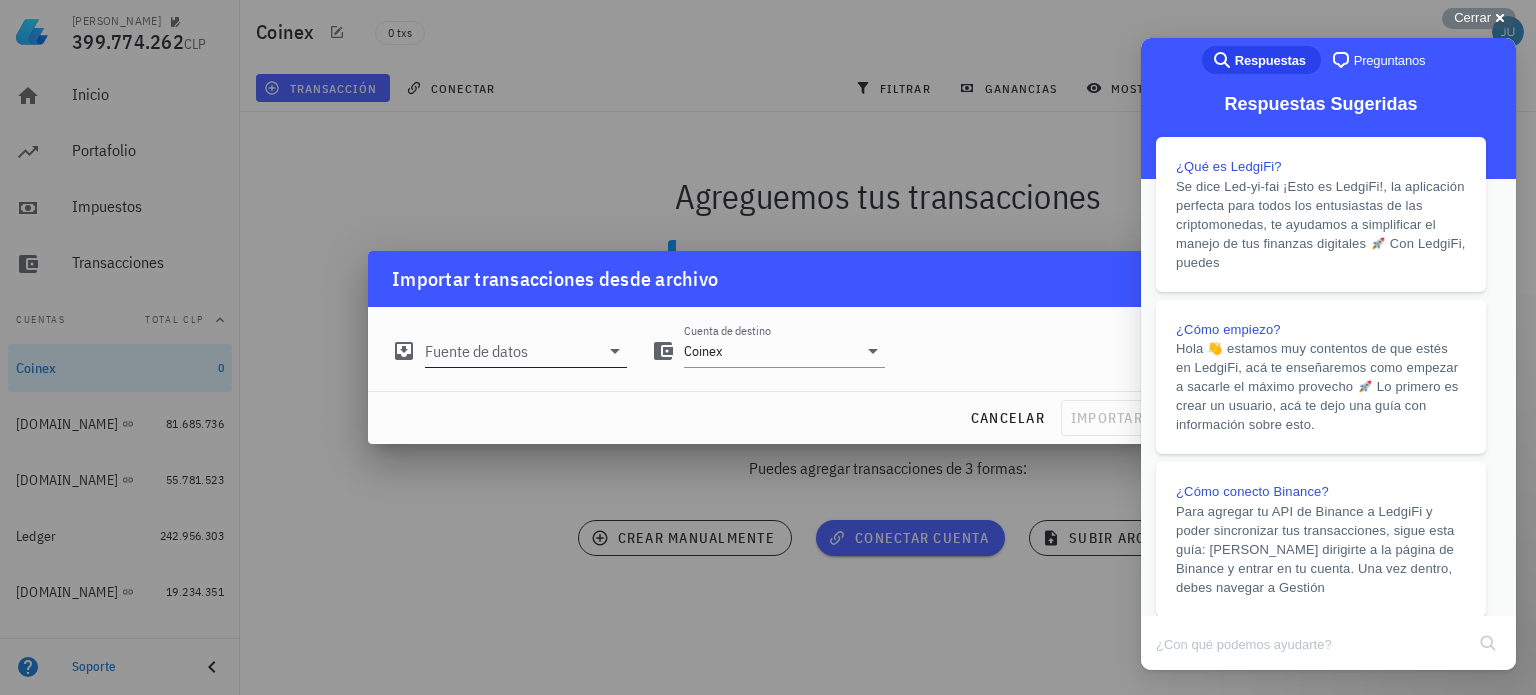 click 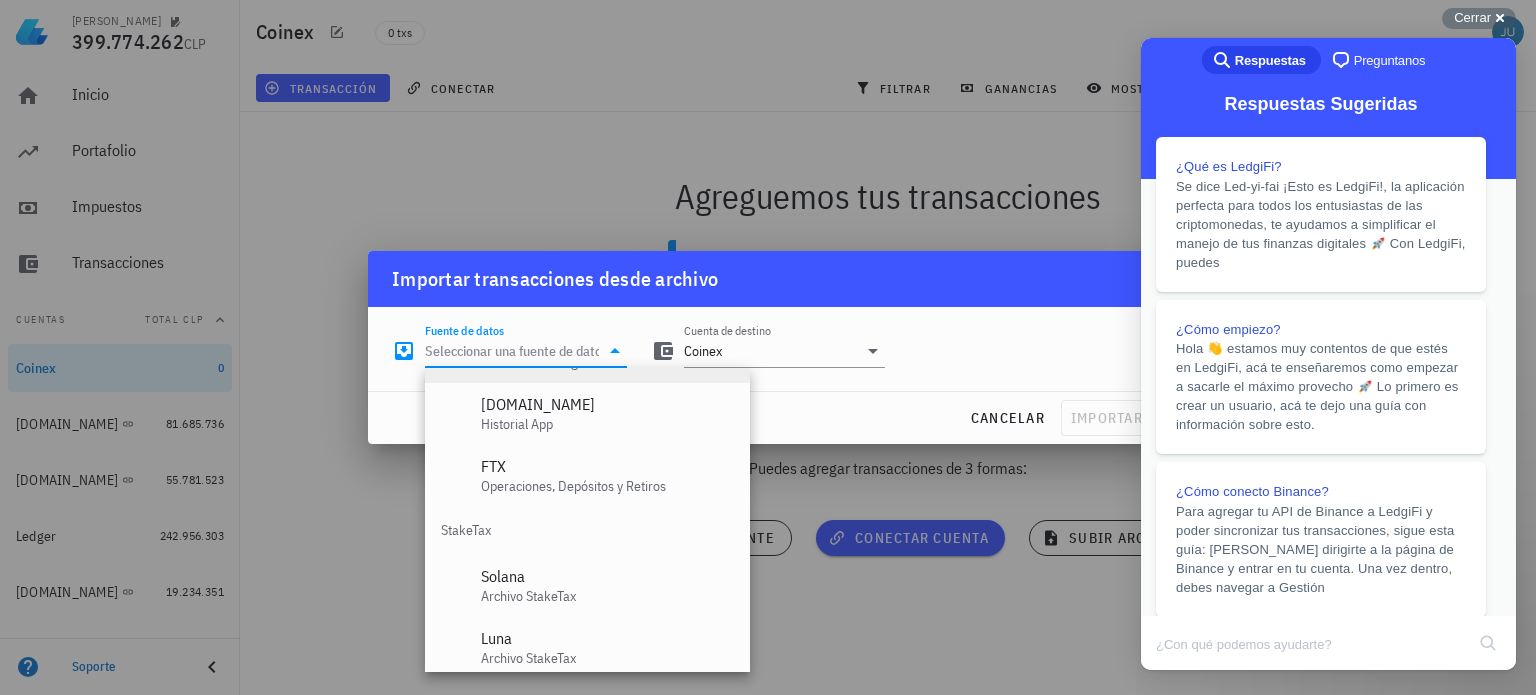 scroll, scrollTop: 834, scrollLeft: 0, axis: vertical 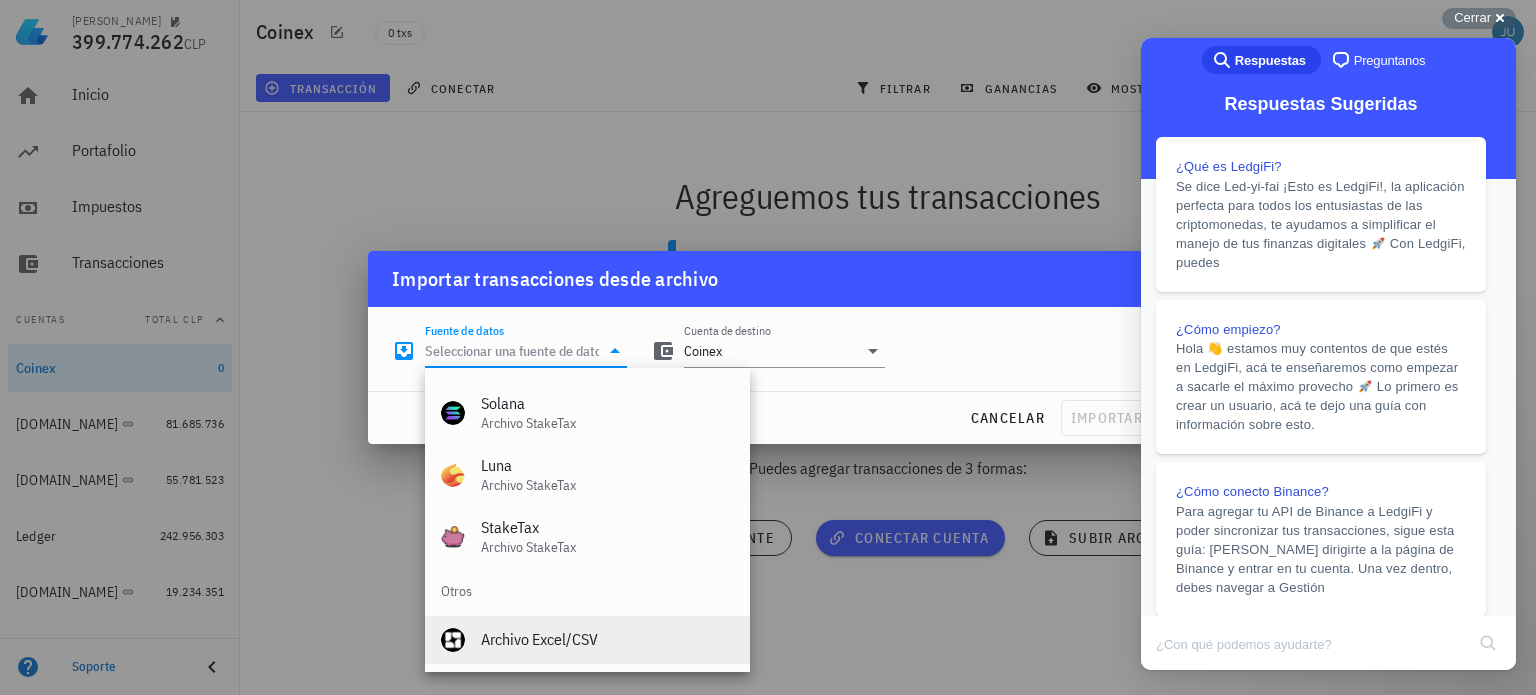 click on "Archivo Excel/CSV" at bounding box center (607, 639) 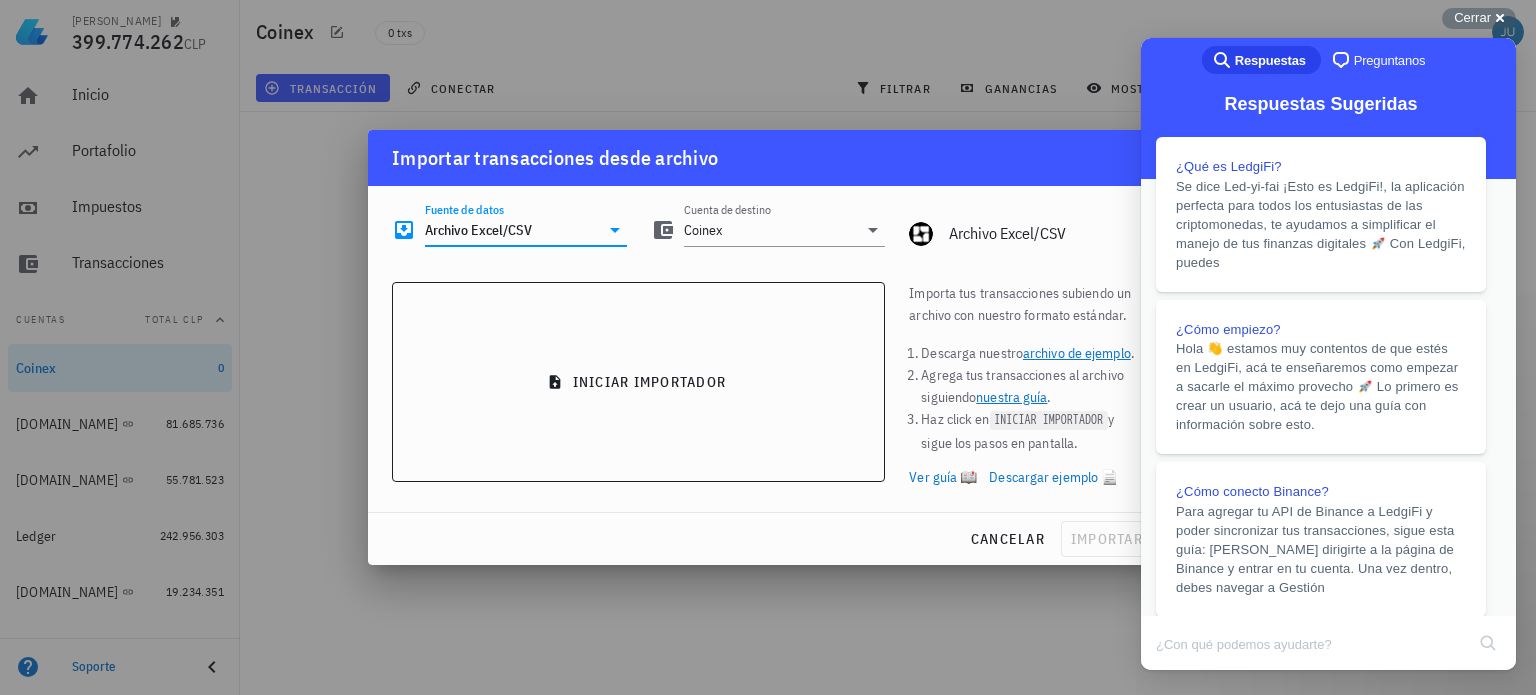 scroll, scrollTop: 300, scrollLeft: 0, axis: vertical 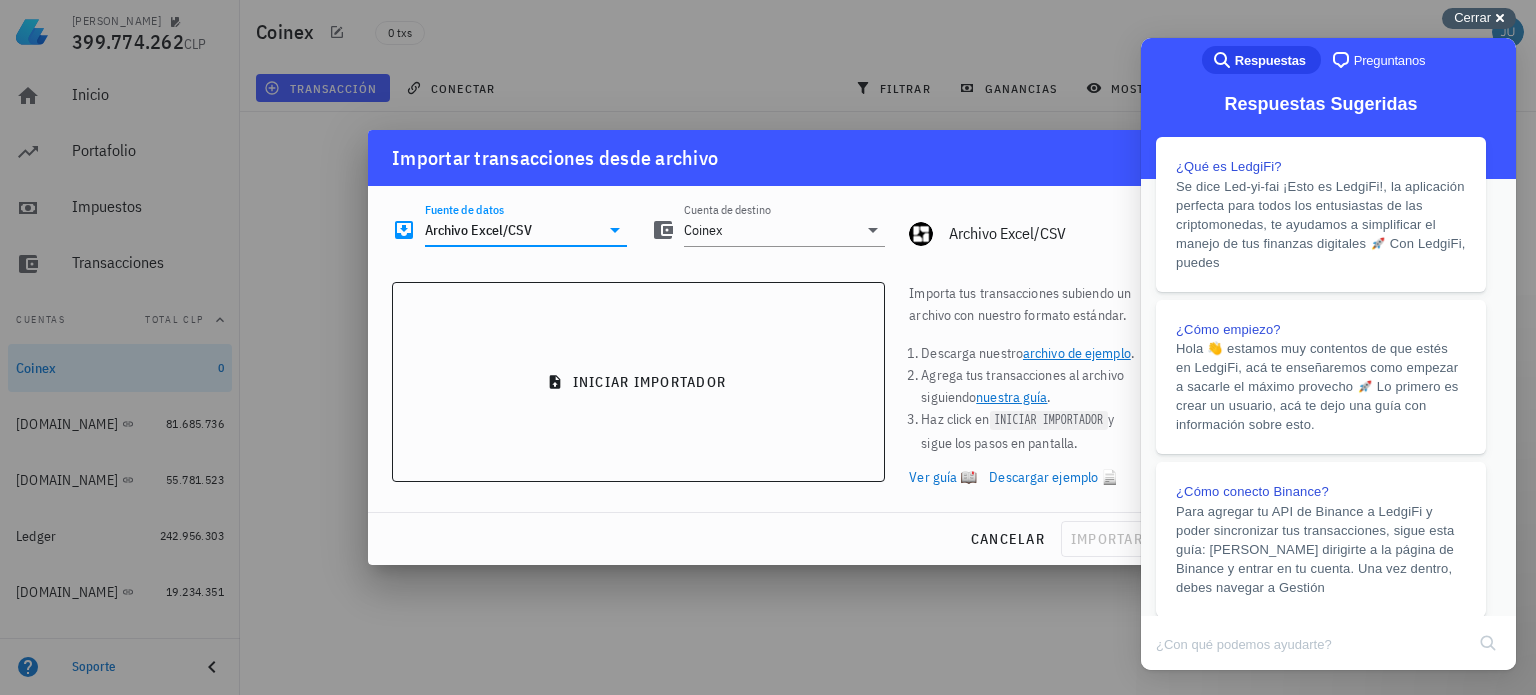click on "Cerrar" at bounding box center (1472, 17) 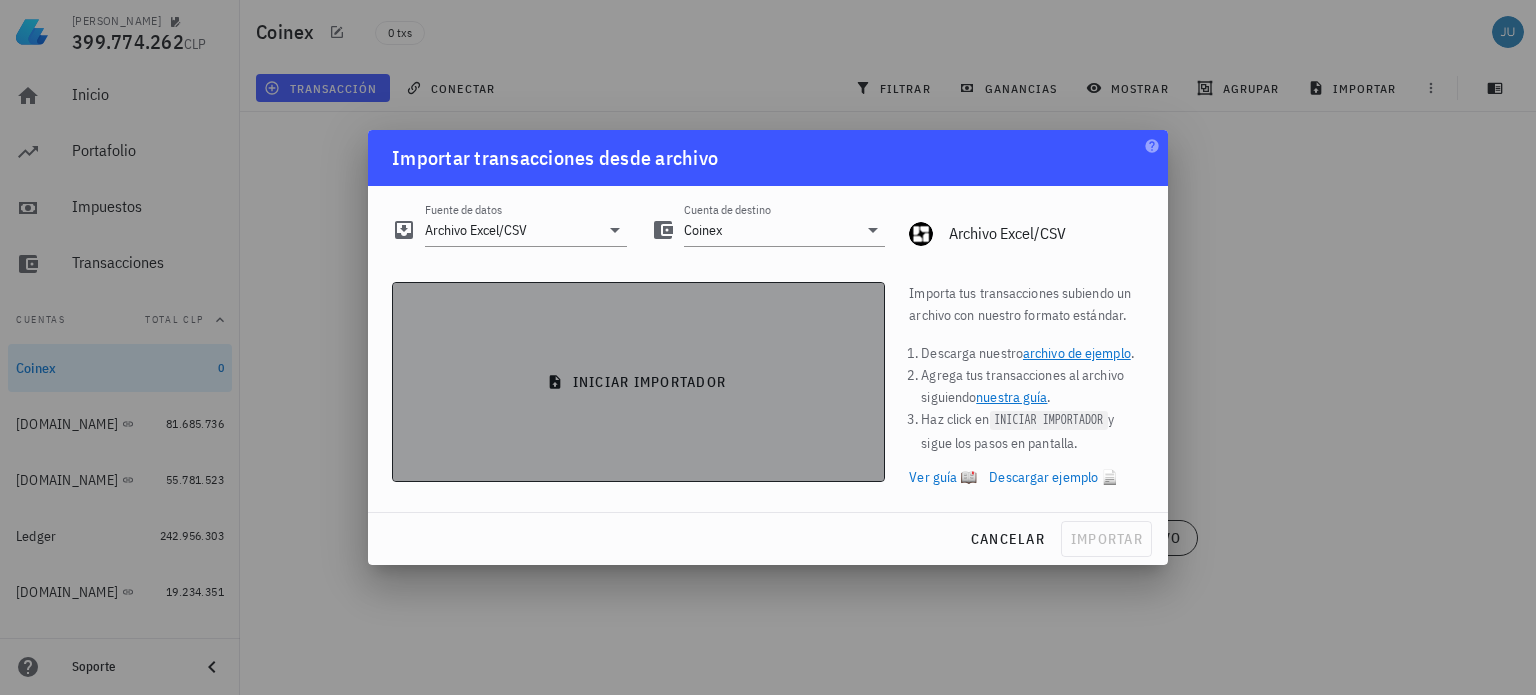 click on "iniciar importador" at bounding box center [638, 382] 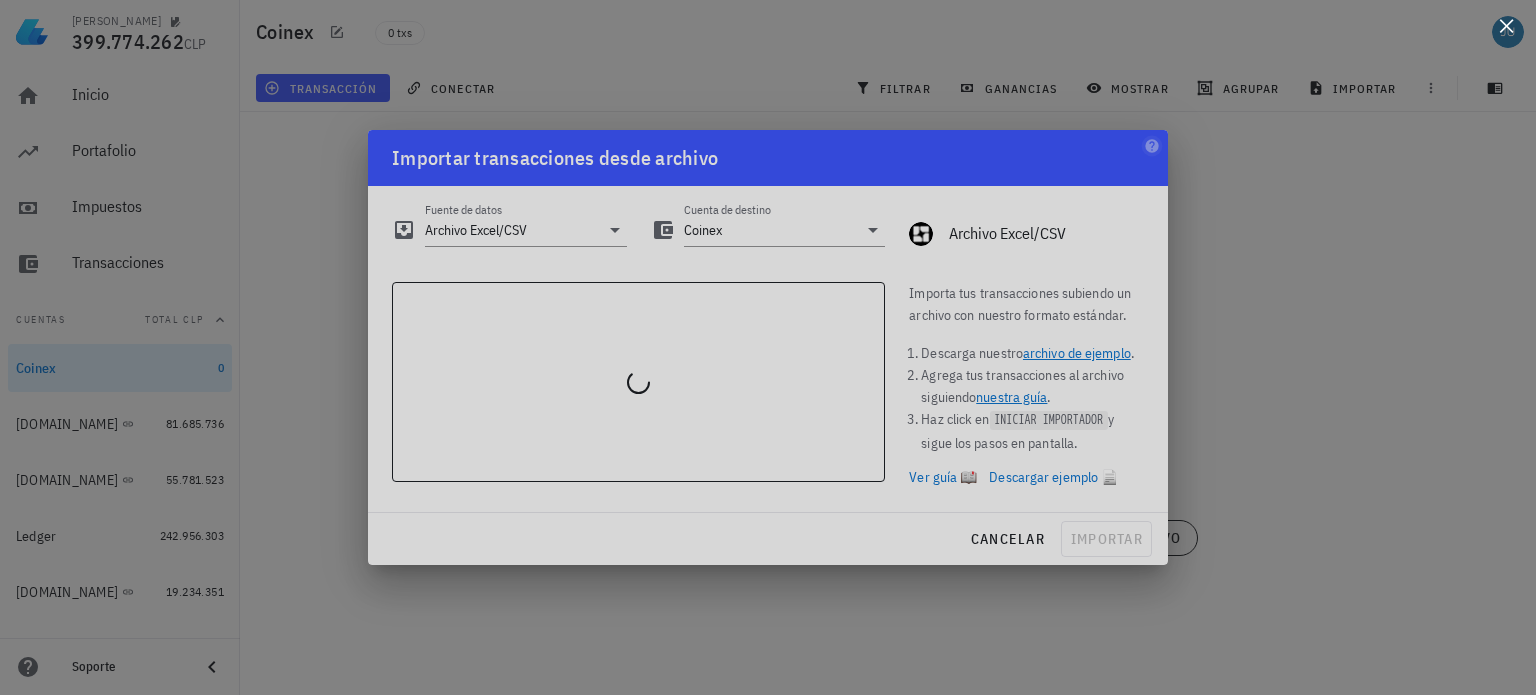 click at bounding box center [1506, 25] 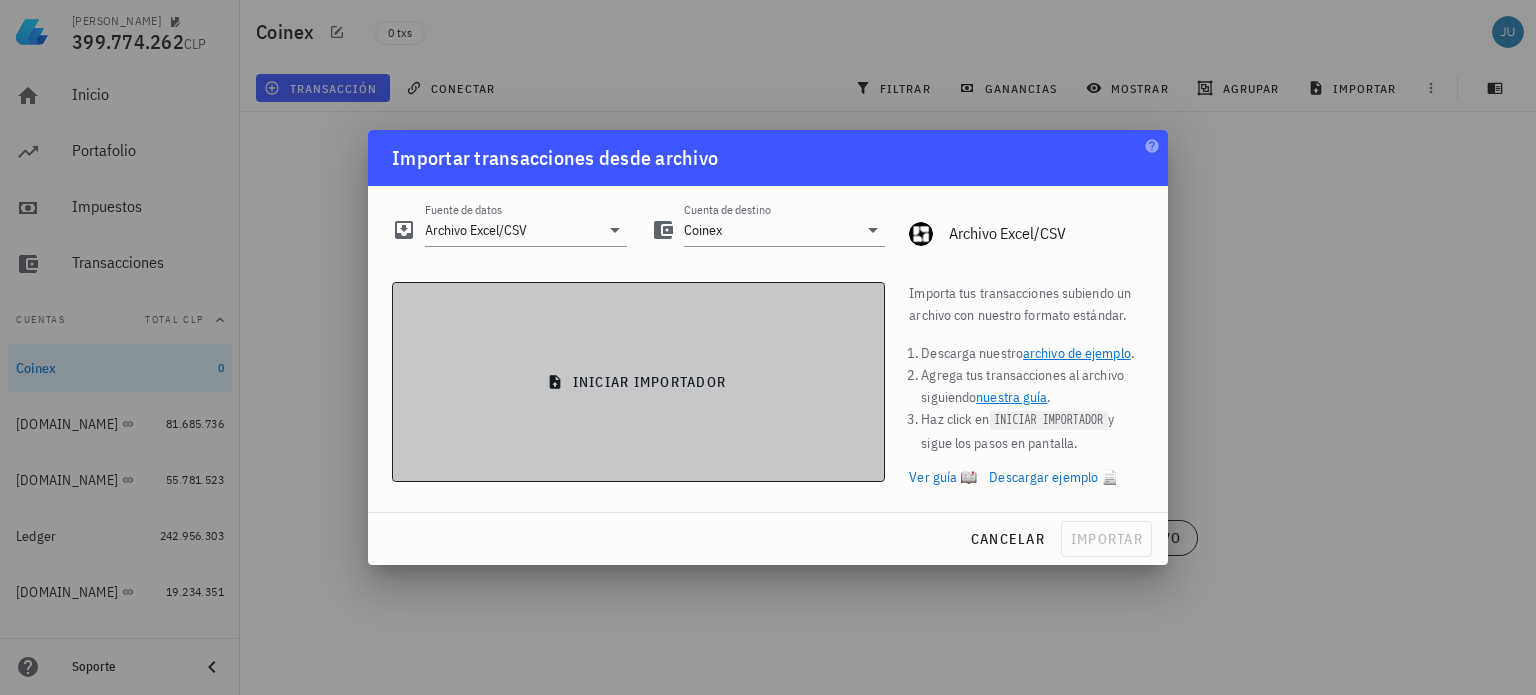 click on "iniciar importador" at bounding box center (638, 382) 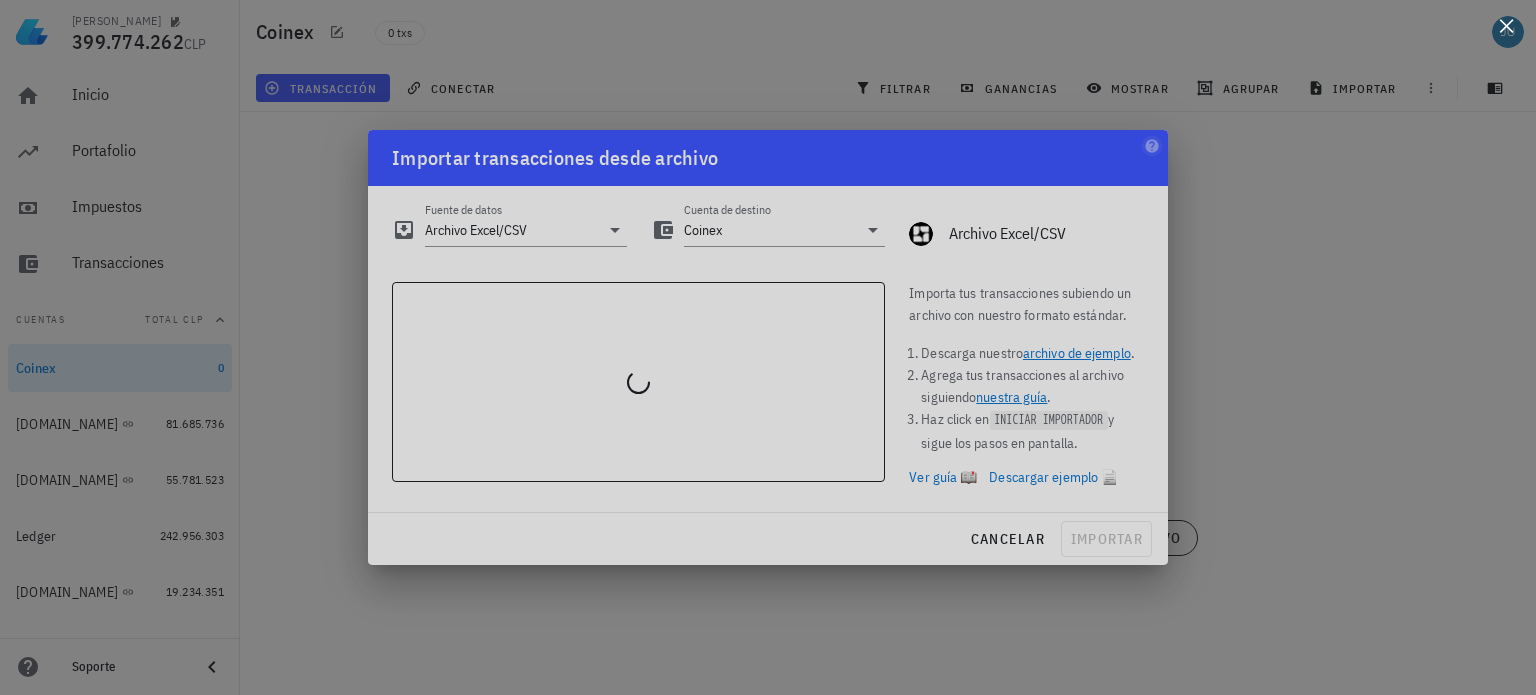 click at bounding box center [1506, 25] 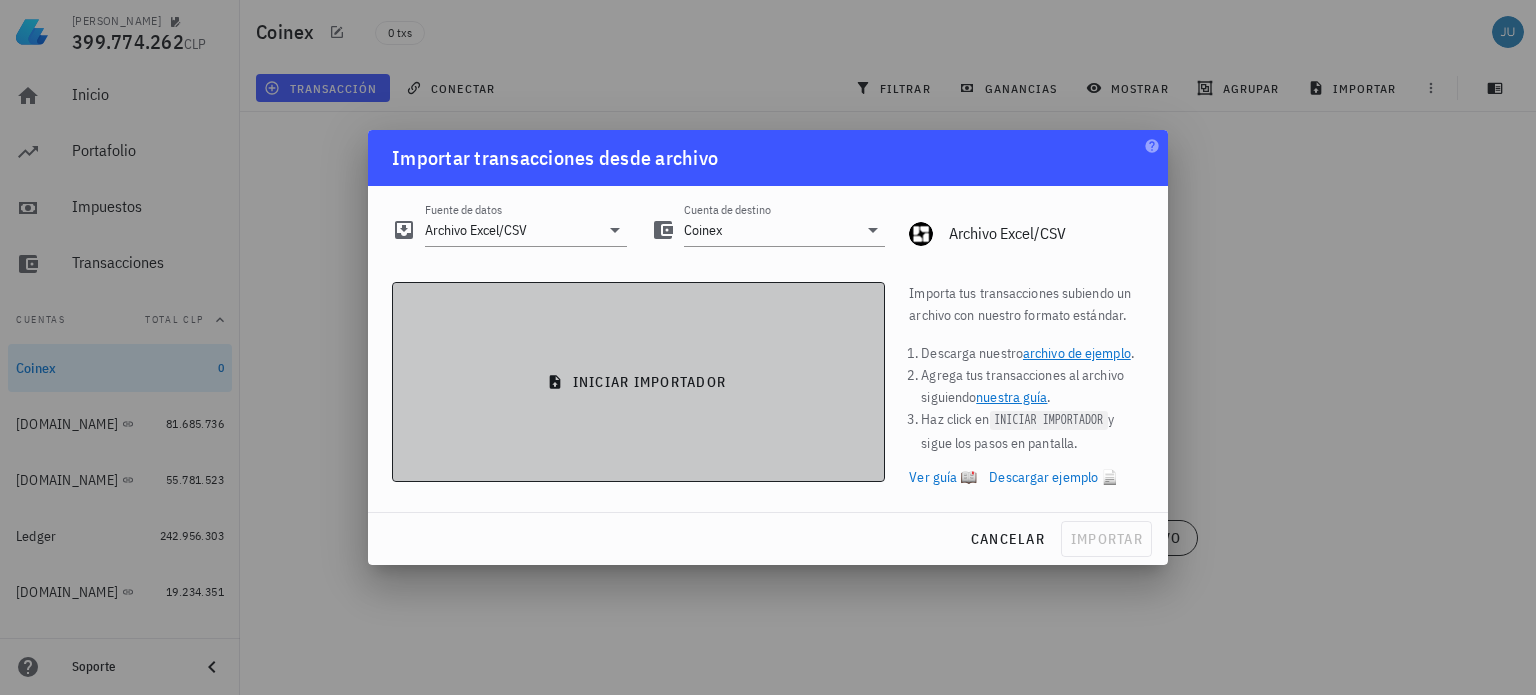 click on "iniciar importador" at bounding box center (638, 382) 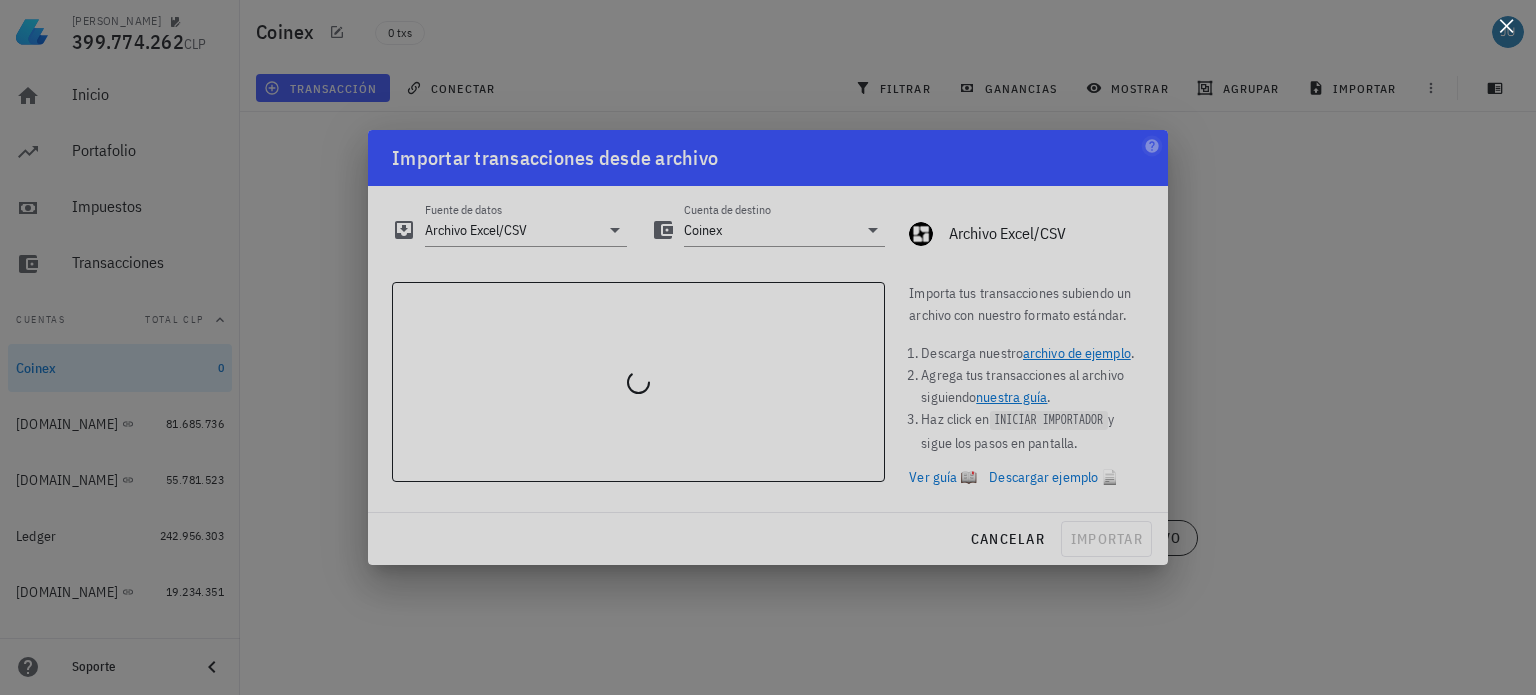 click at bounding box center [1506, 25] 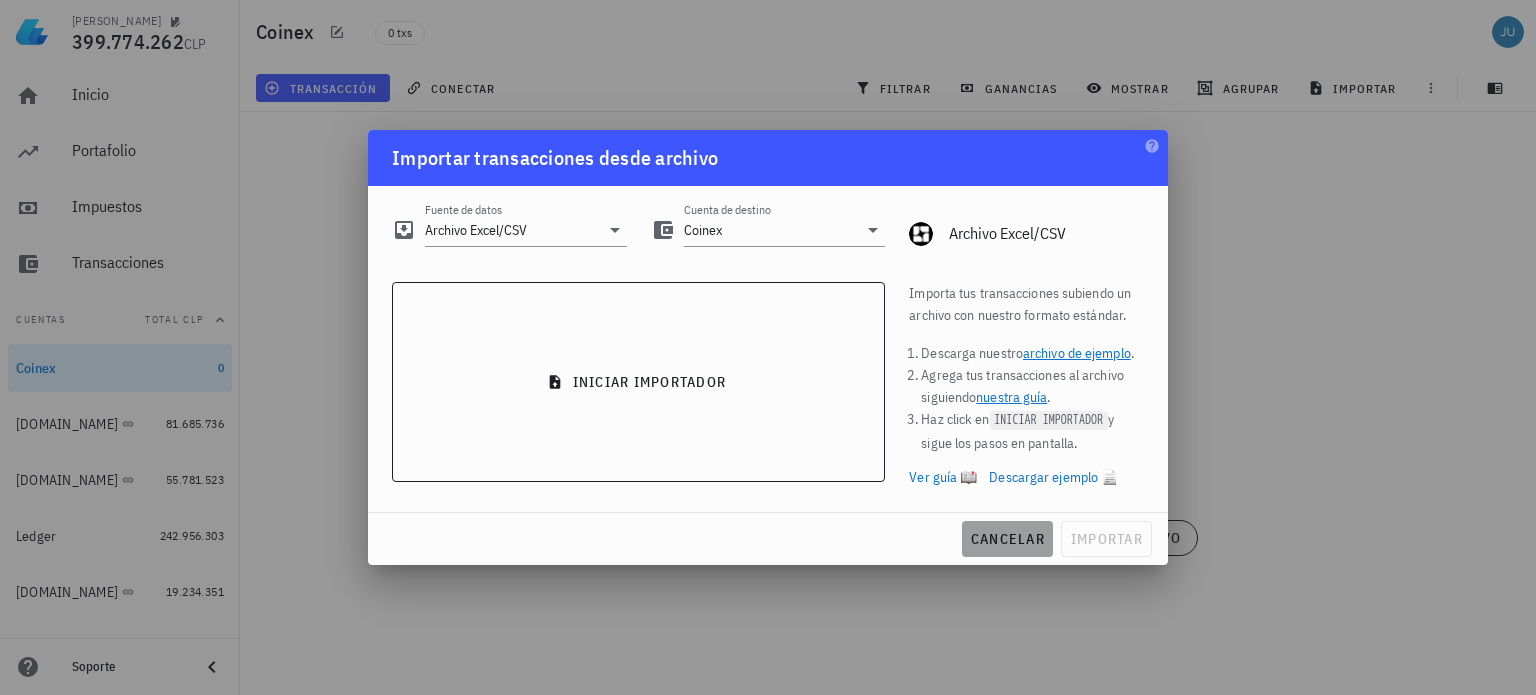 click on "cancelar" at bounding box center (1007, 539) 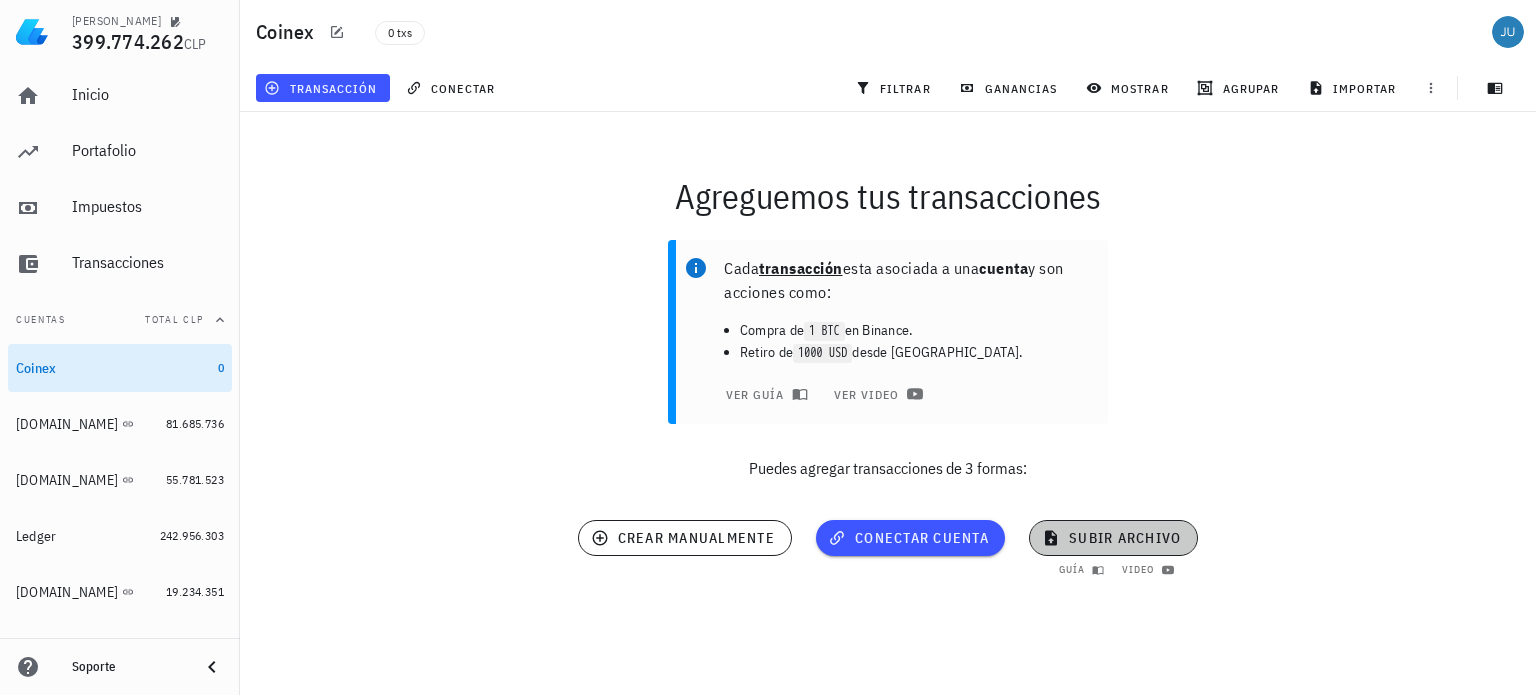 click on "subir archivo" at bounding box center (1113, 538) 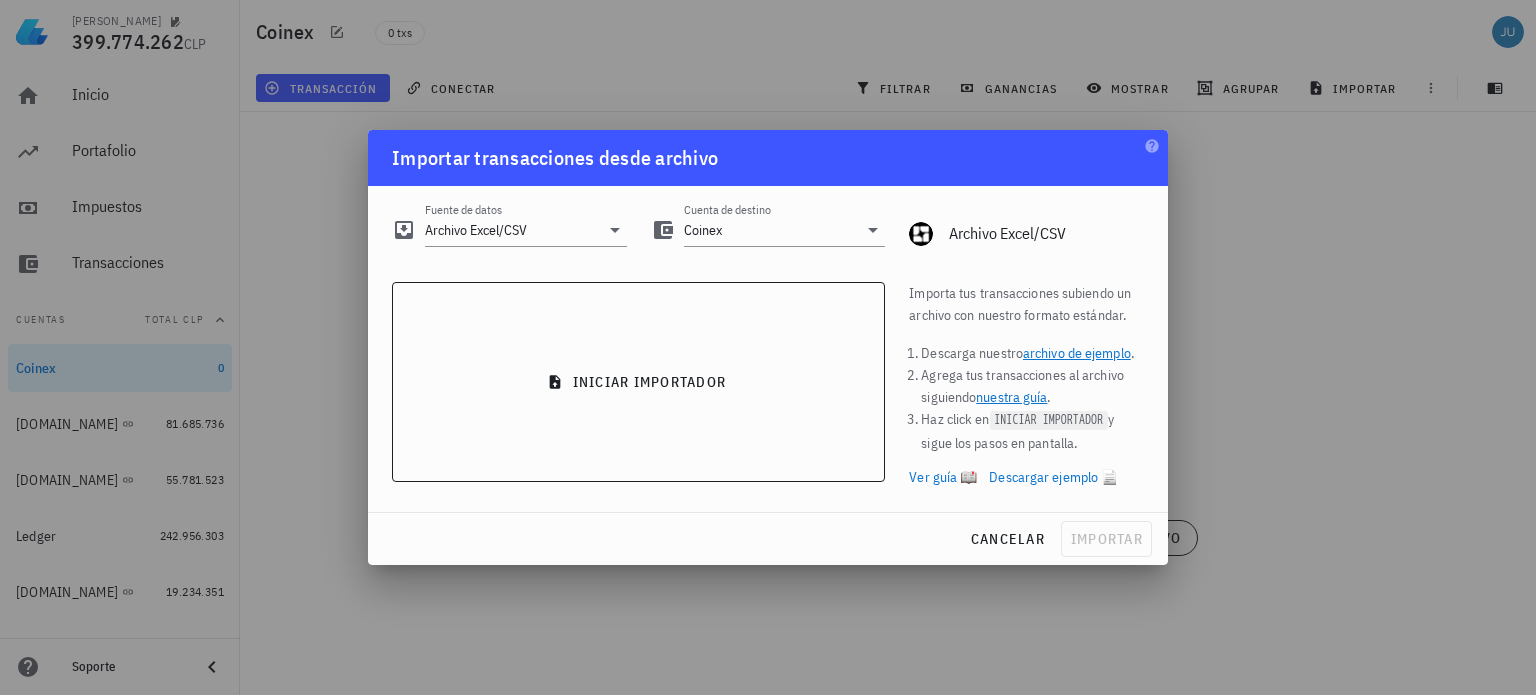 click on "Ver guía 📖" at bounding box center (943, 477) 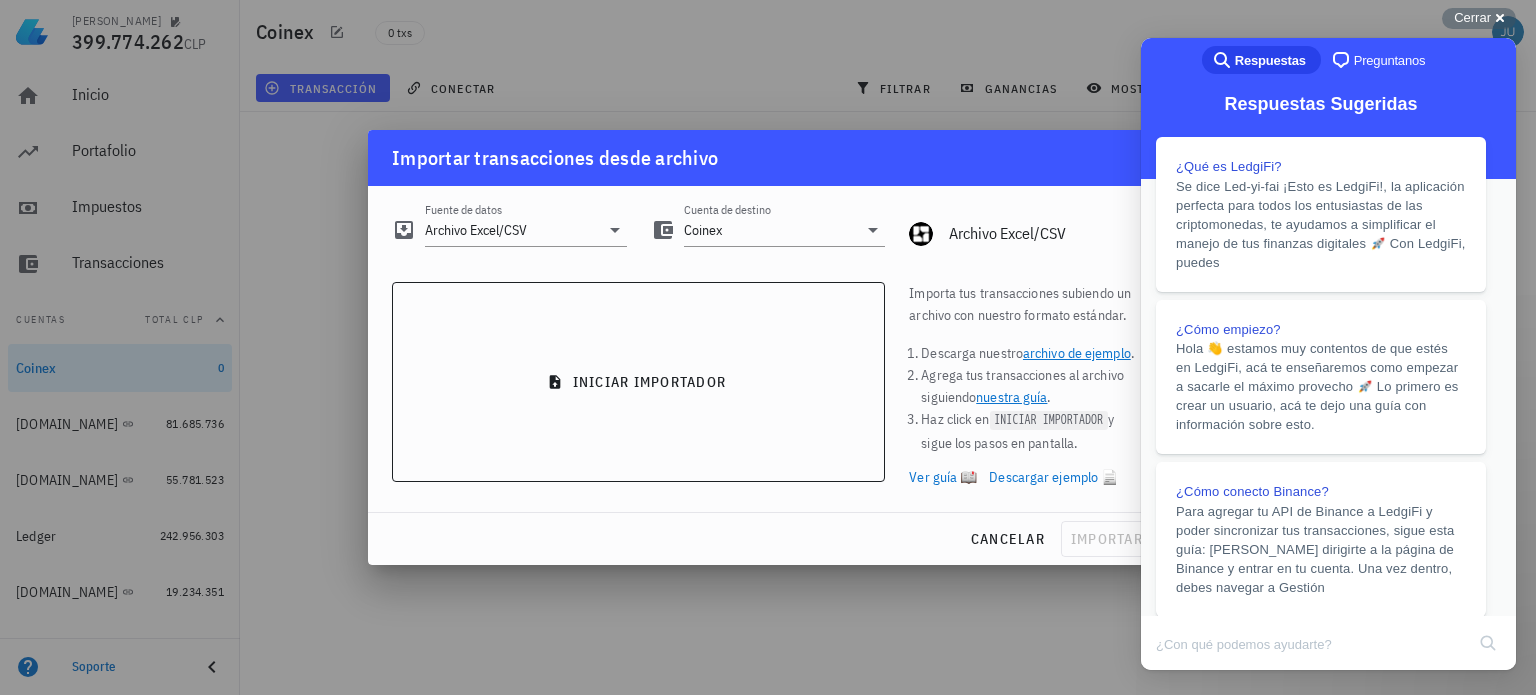 scroll, scrollTop: 900, scrollLeft: 0, axis: vertical 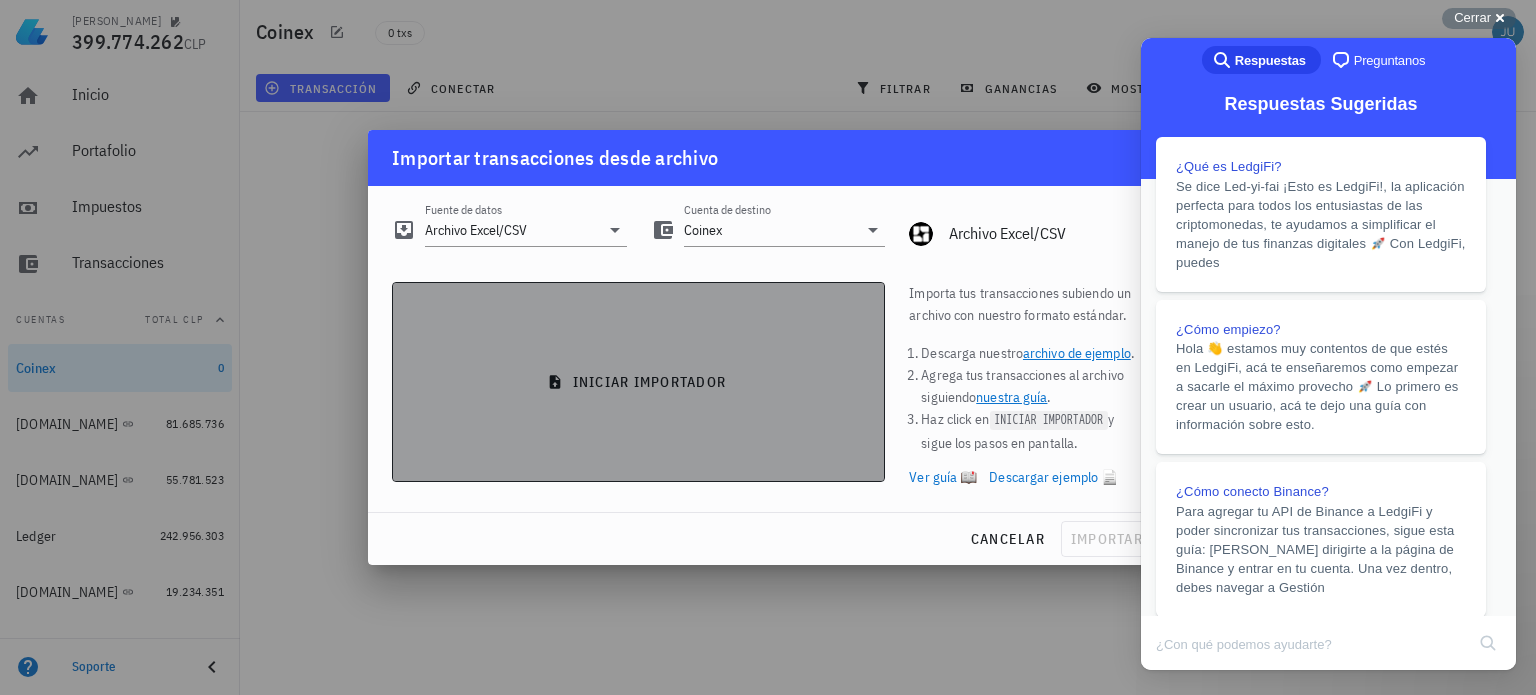 click on "iniciar importador" at bounding box center [638, 382] 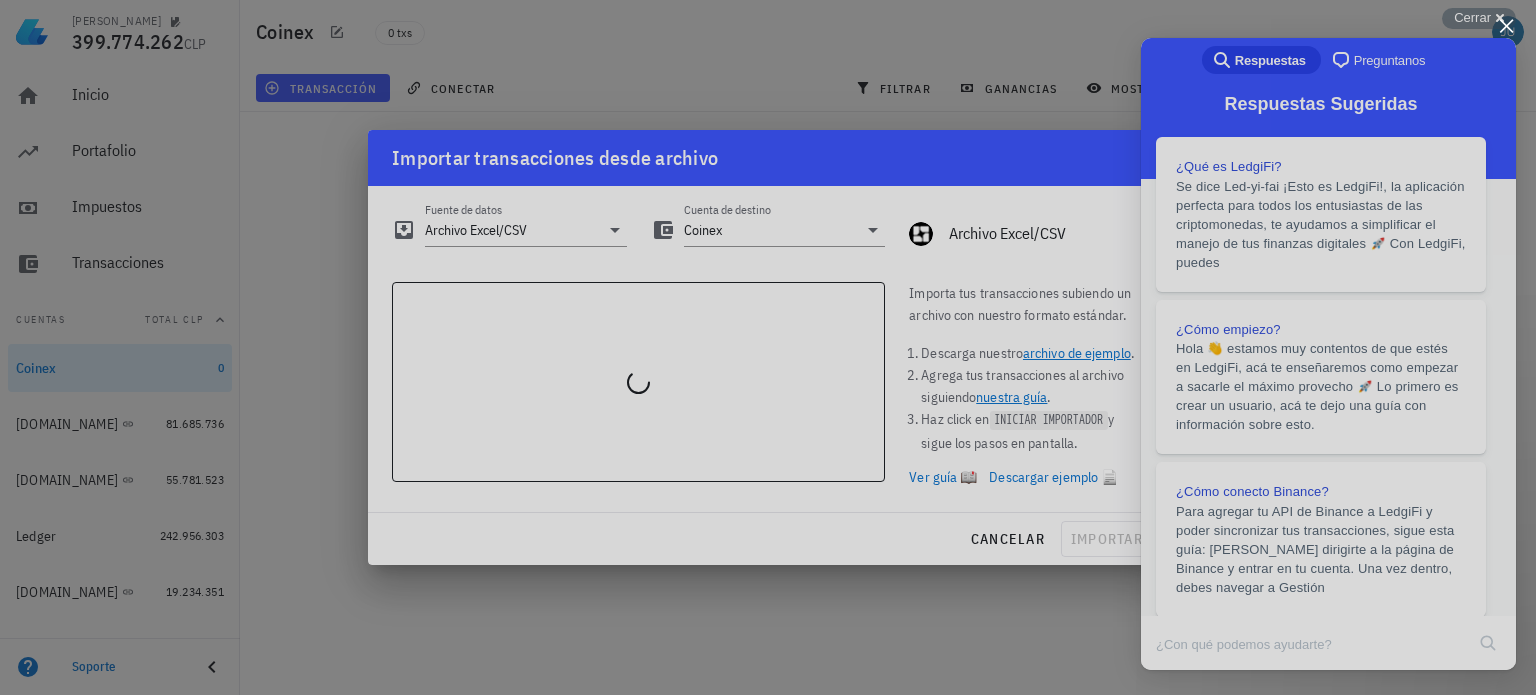 click at bounding box center (1506, 25) 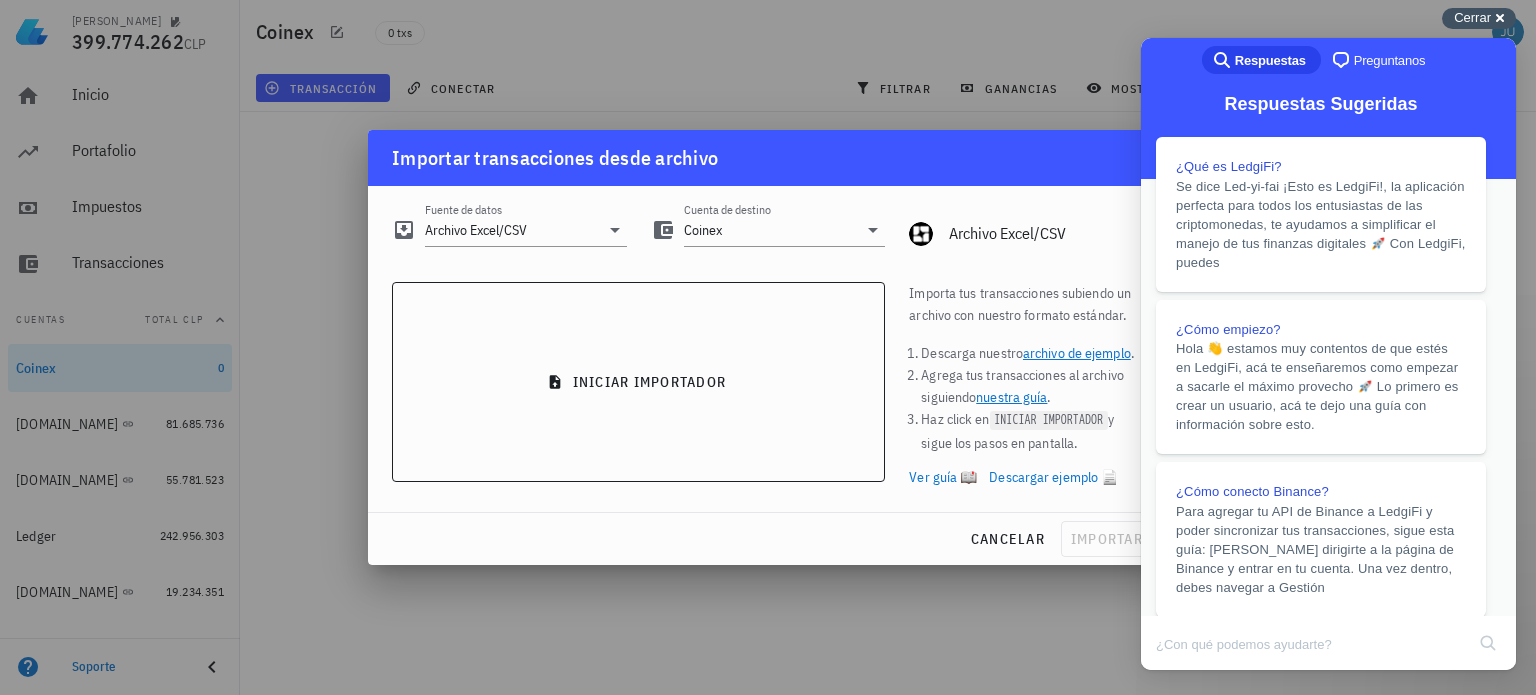 click on "Cerrar" at bounding box center [1472, 17] 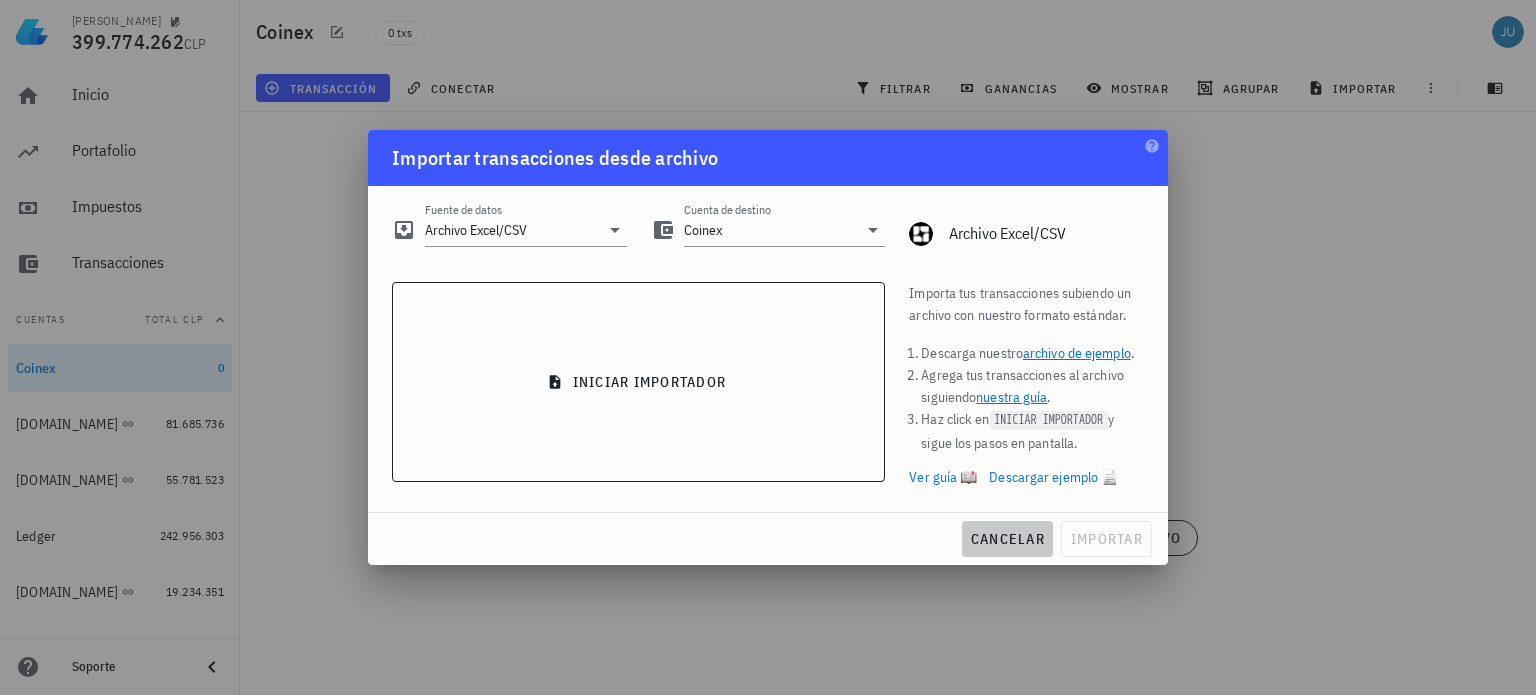 click on "cancelar" at bounding box center (1007, 539) 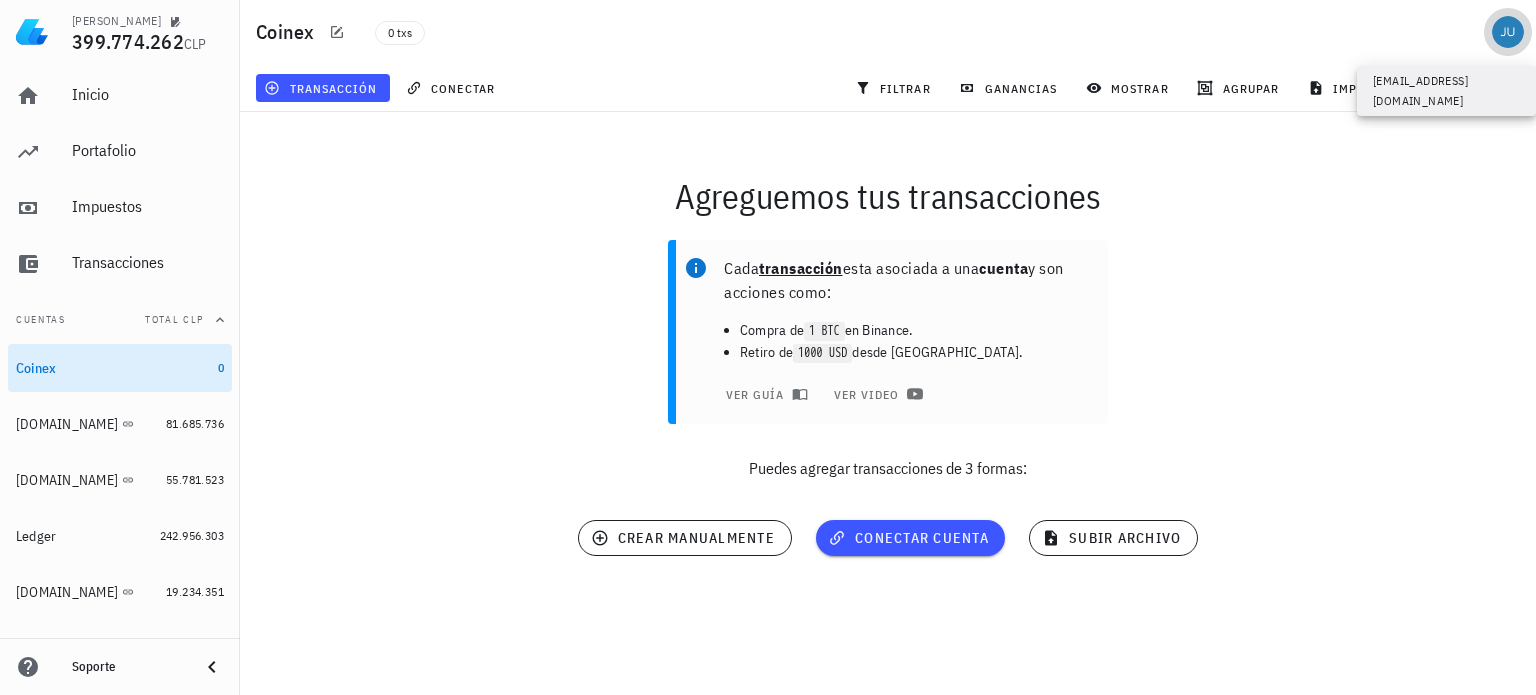 click at bounding box center (1508, 32) 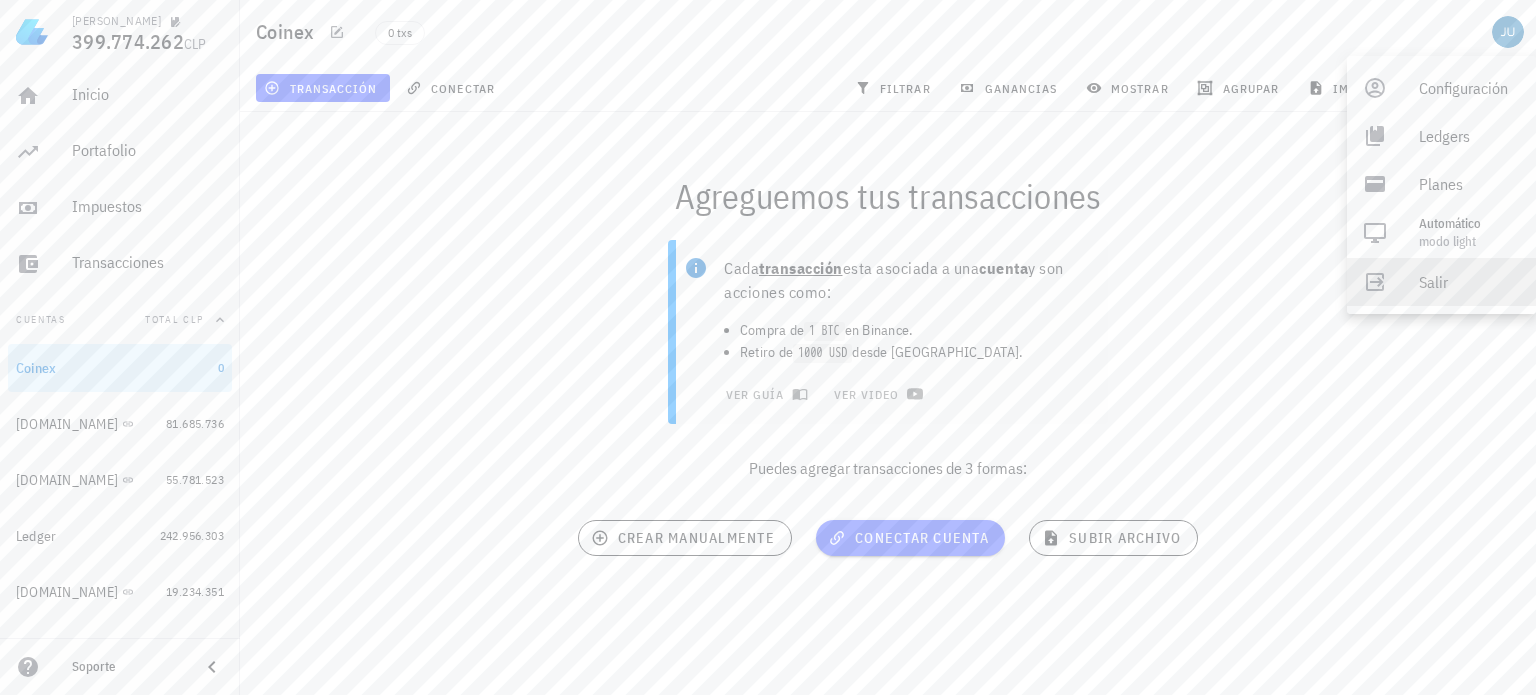 click on "Salir" at bounding box center (1469, 282) 